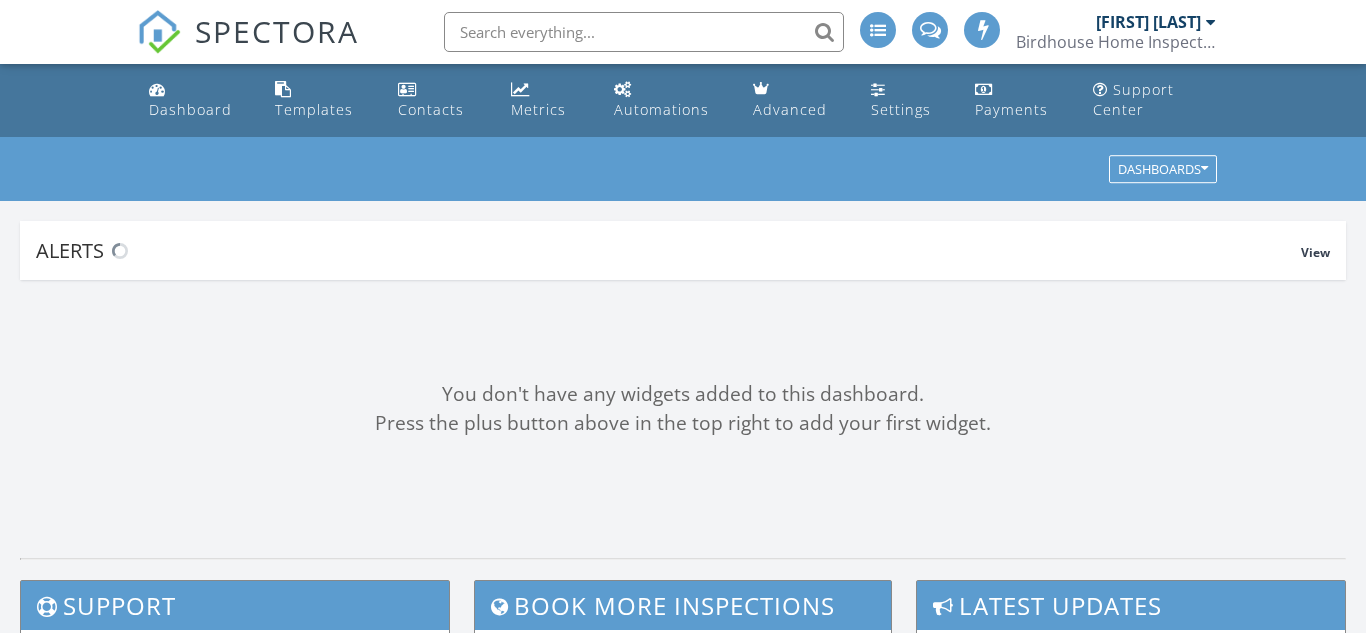 scroll, scrollTop: 0, scrollLeft: 0, axis: both 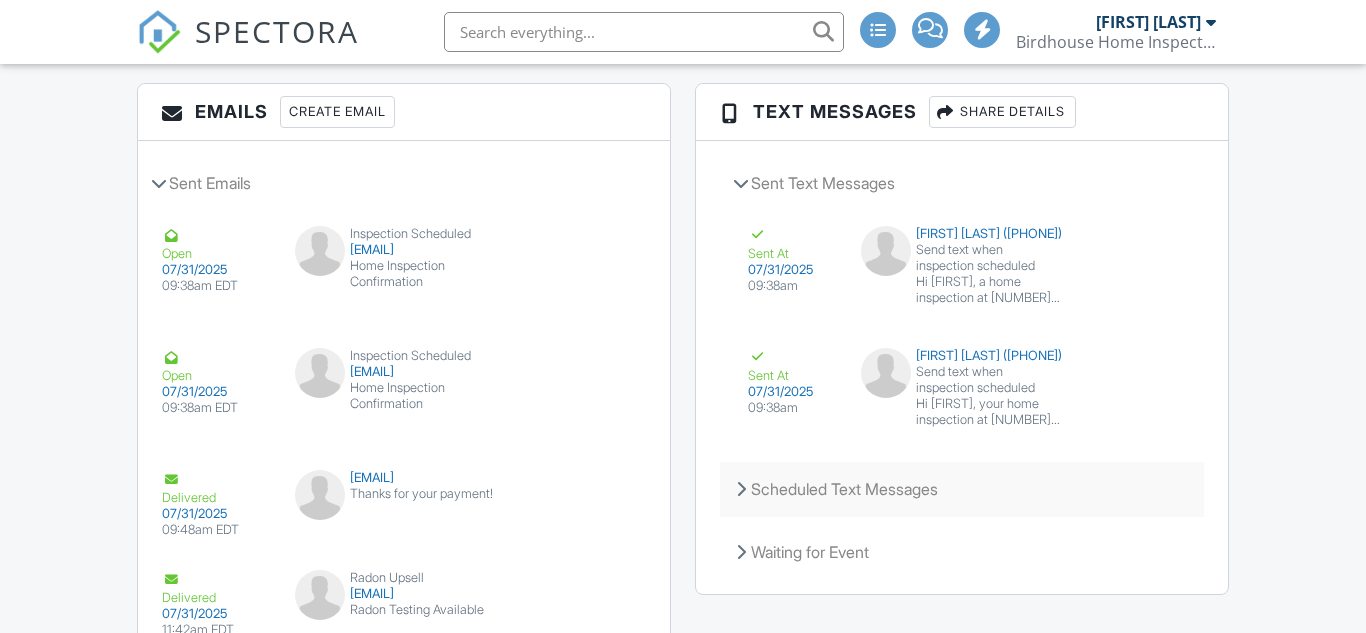 click on "Scheduled Text Messages" at bounding box center [962, 489] 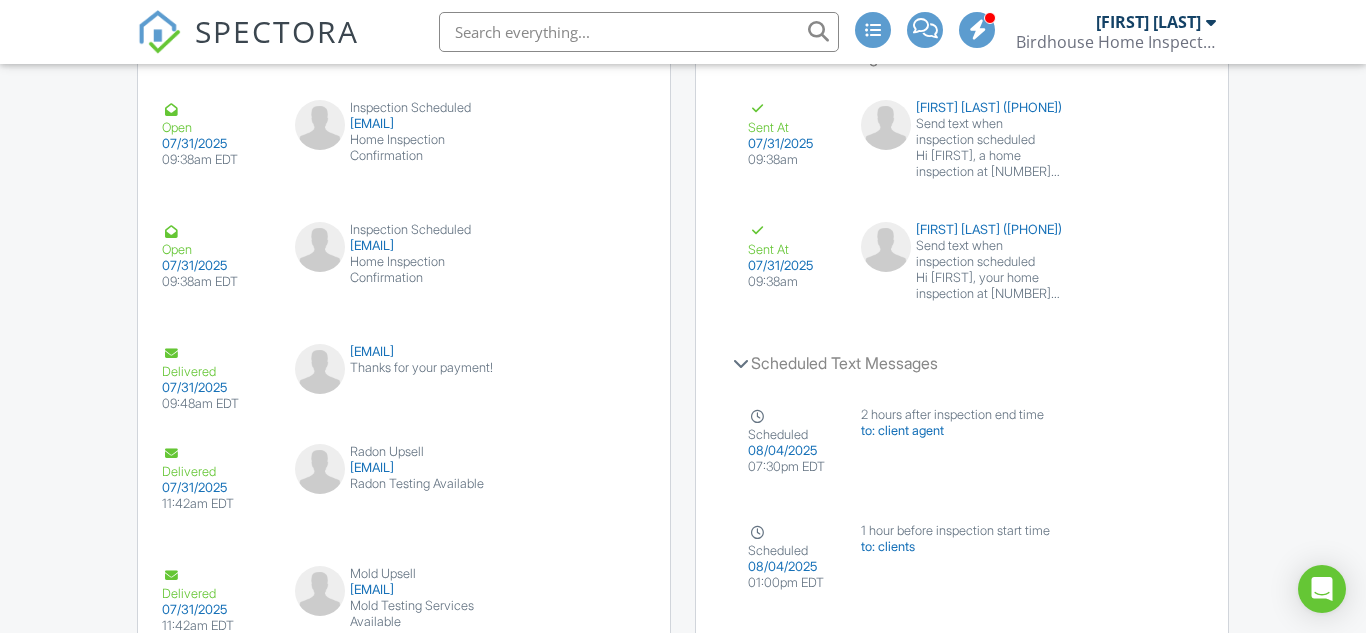 scroll, scrollTop: 2889, scrollLeft: 0, axis: vertical 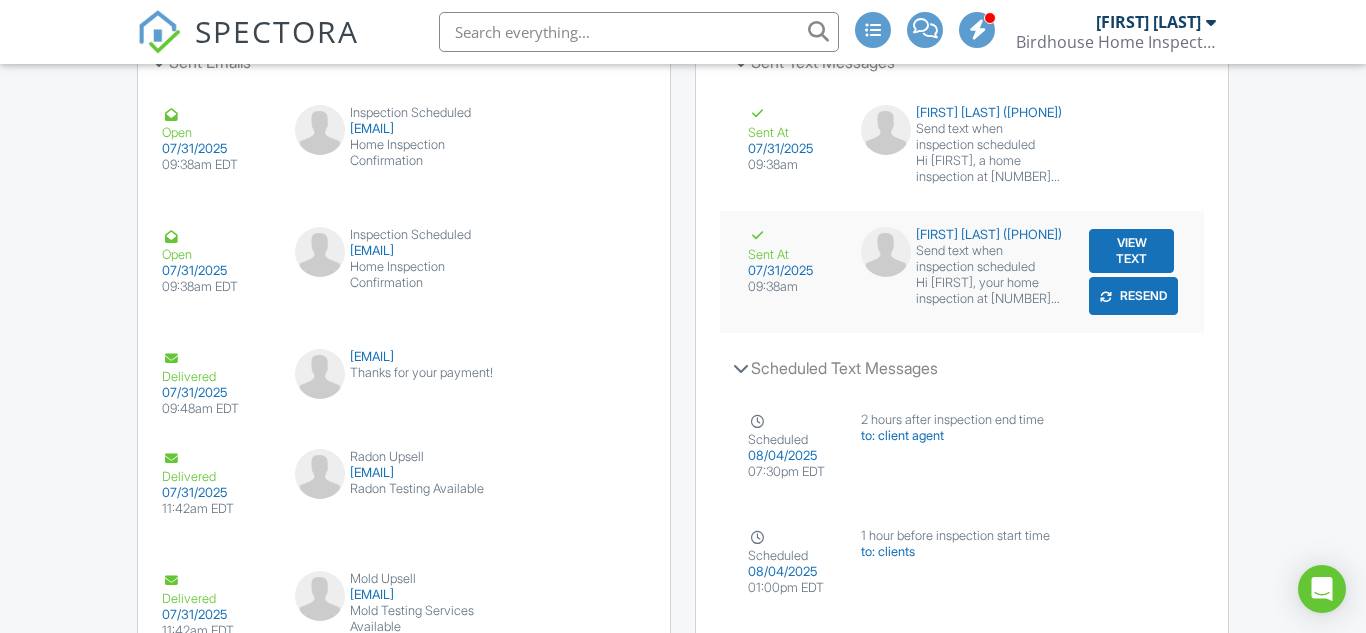 click at bounding box center [1106, 296] 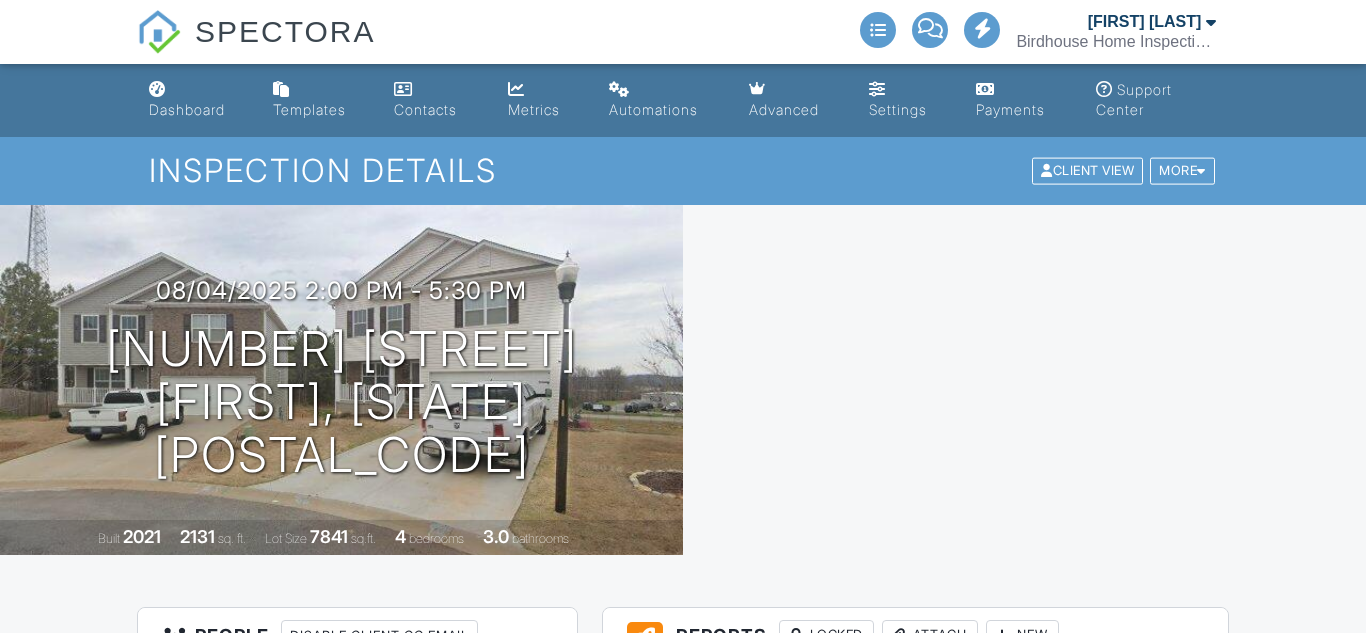 scroll, scrollTop: 0, scrollLeft: 0, axis: both 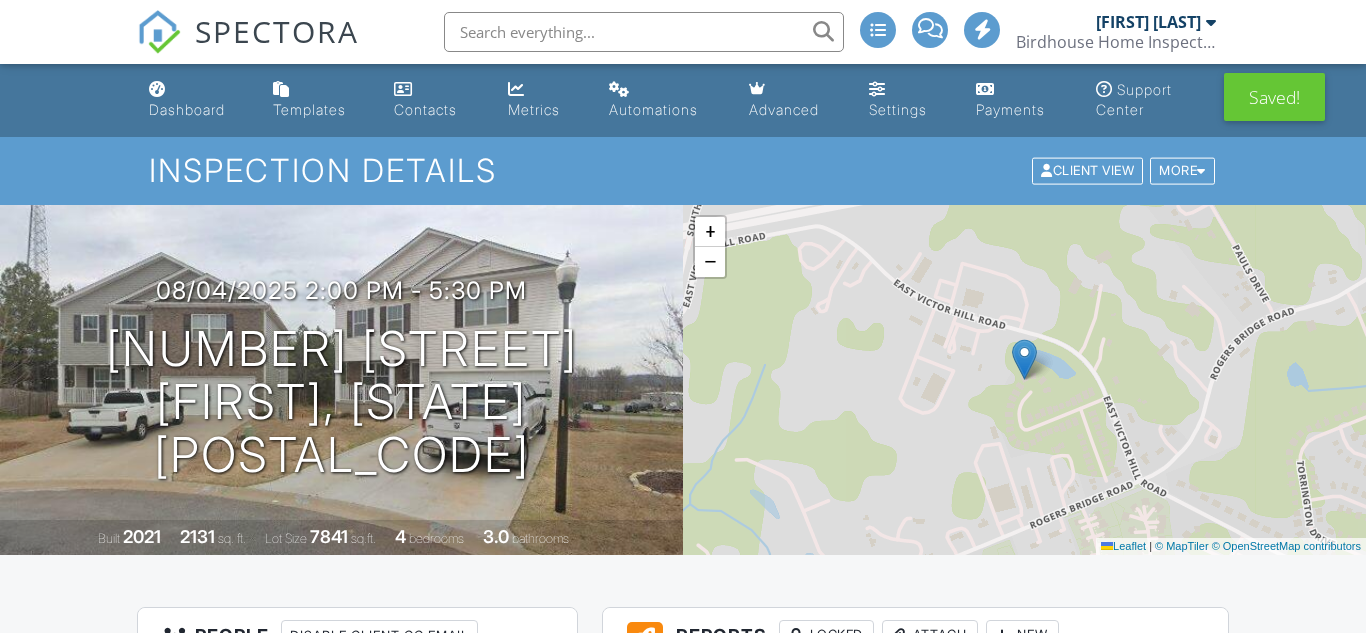 click on "SPECTORA" at bounding box center [277, 31] 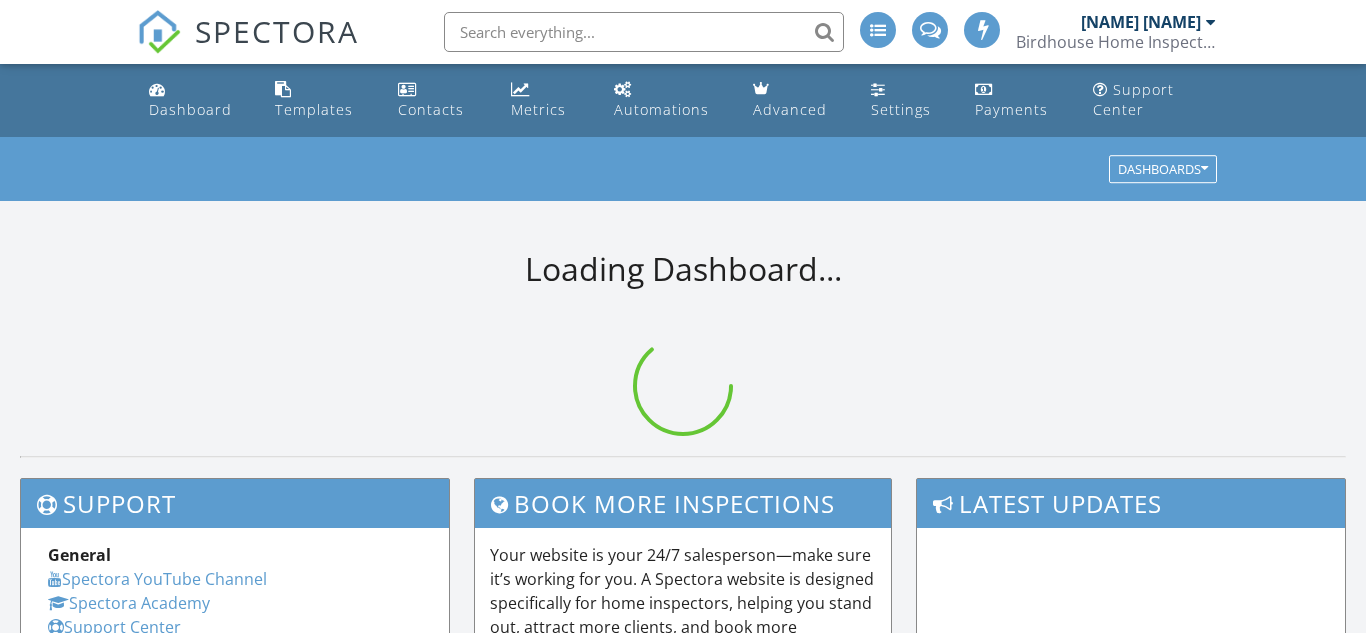 scroll, scrollTop: 0, scrollLeft: 0, axis: both 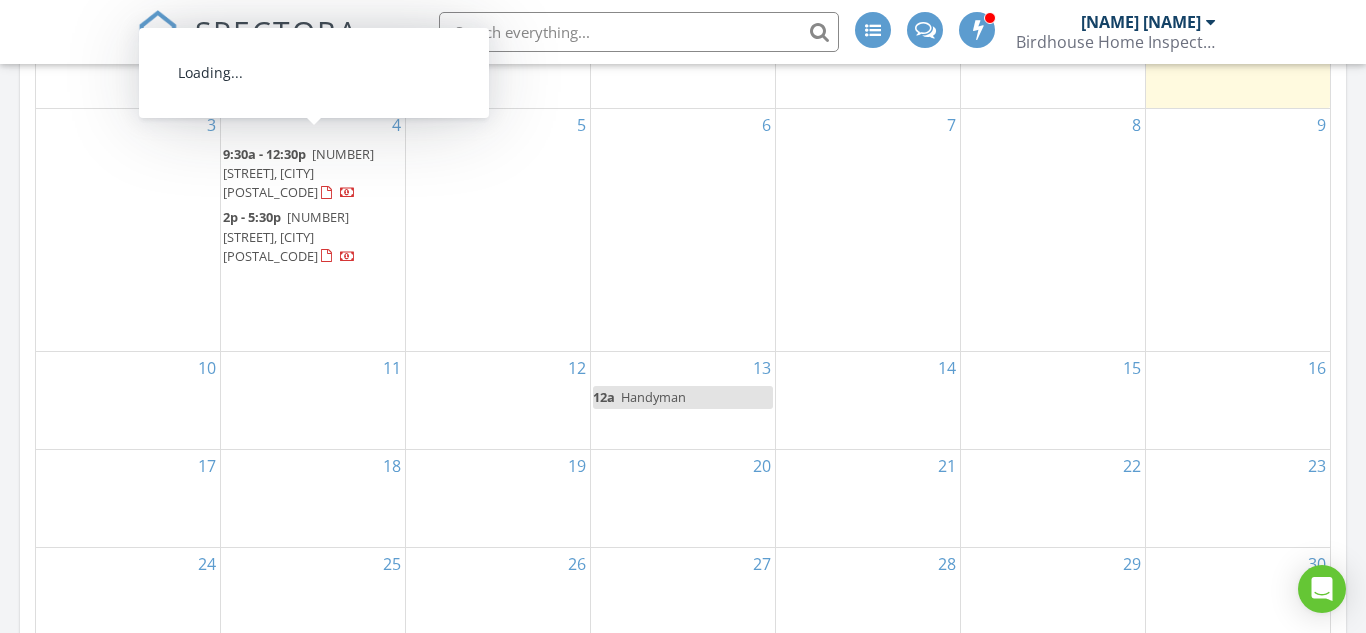 click at bounding box center [348, 195] 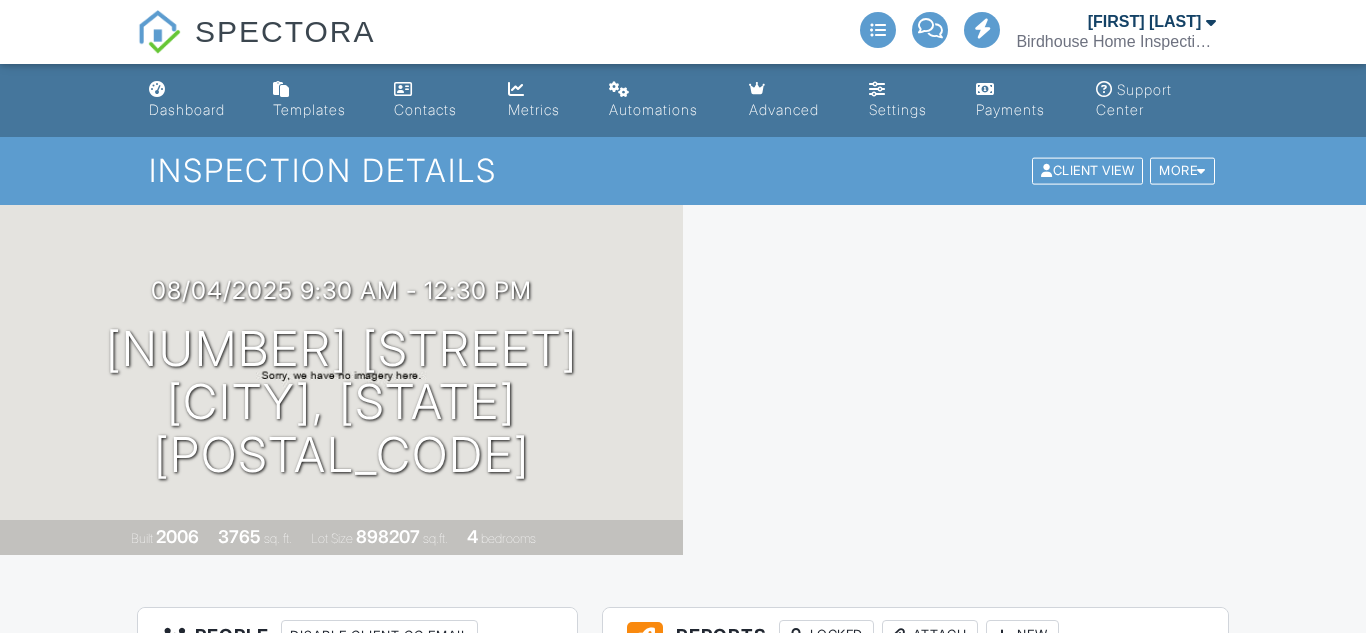 scroll, scrollTop: 269, scrollLeft: 0, axis: vertical 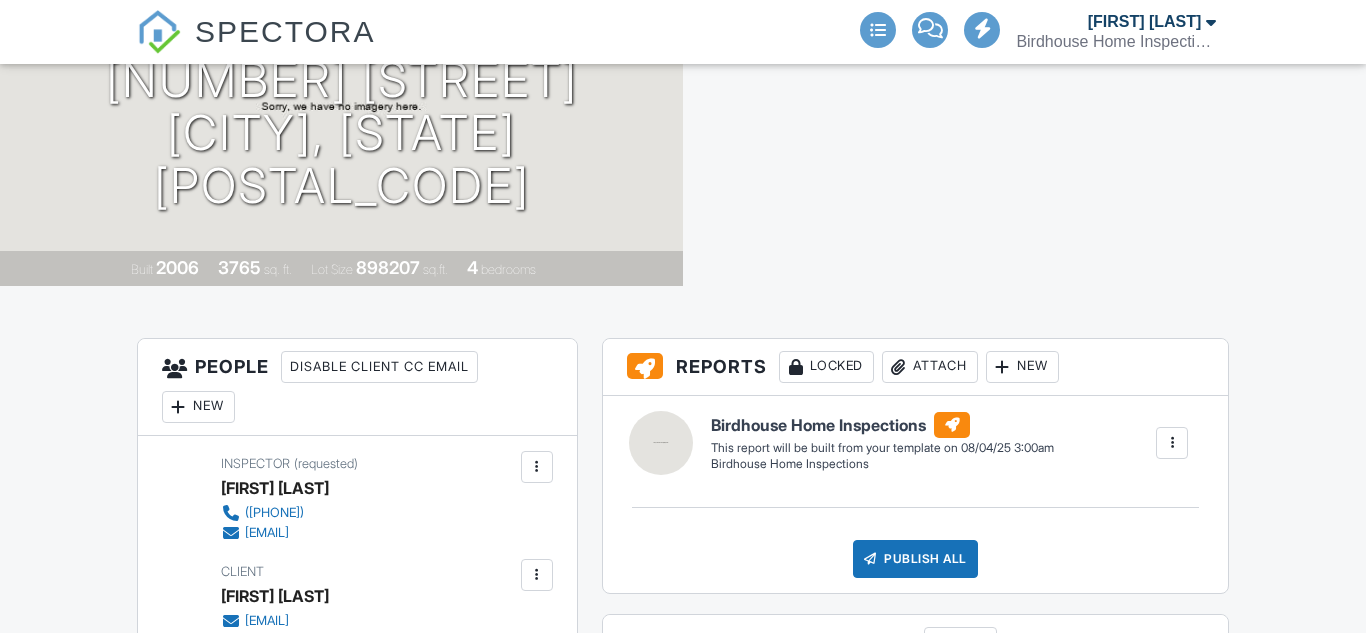 click on "People
Disable Client CC Email
New
Make Invisible
Unmark As Requested
Remove
Client
Client's Agent
Listing Agent
Add Another Person" at bounding box center (357, 387) 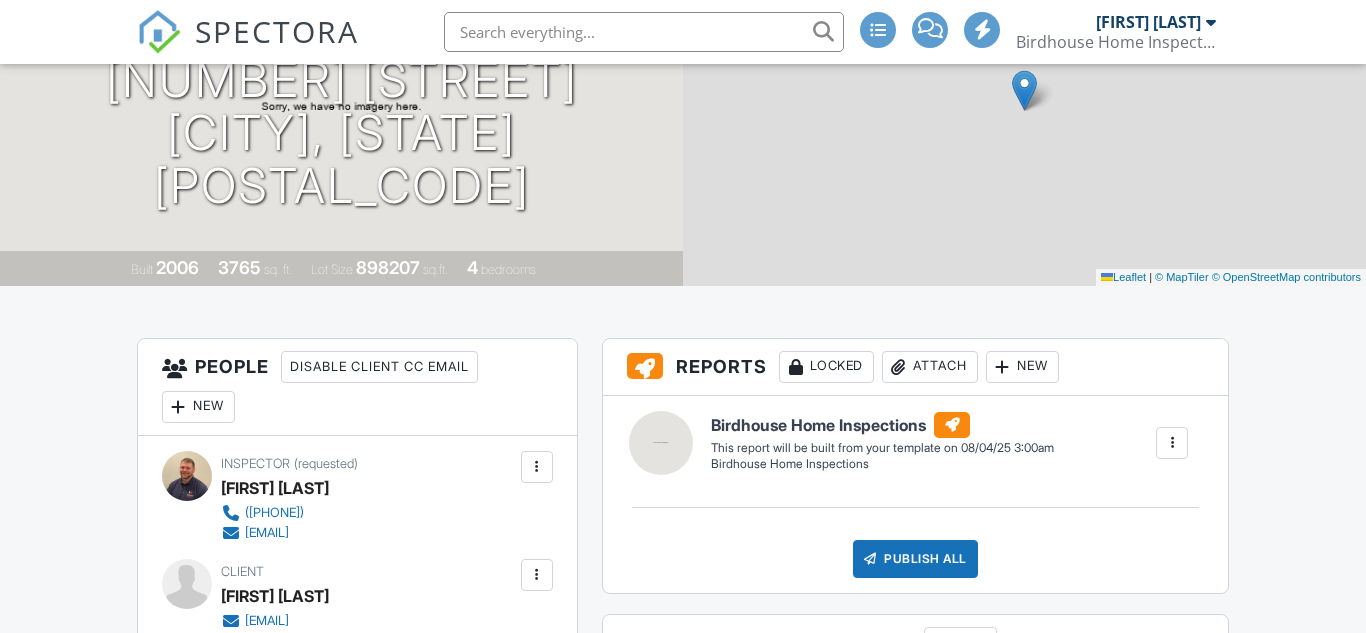 scroll, scrollTop: 445, scrollLeft: 0, axis: vertical 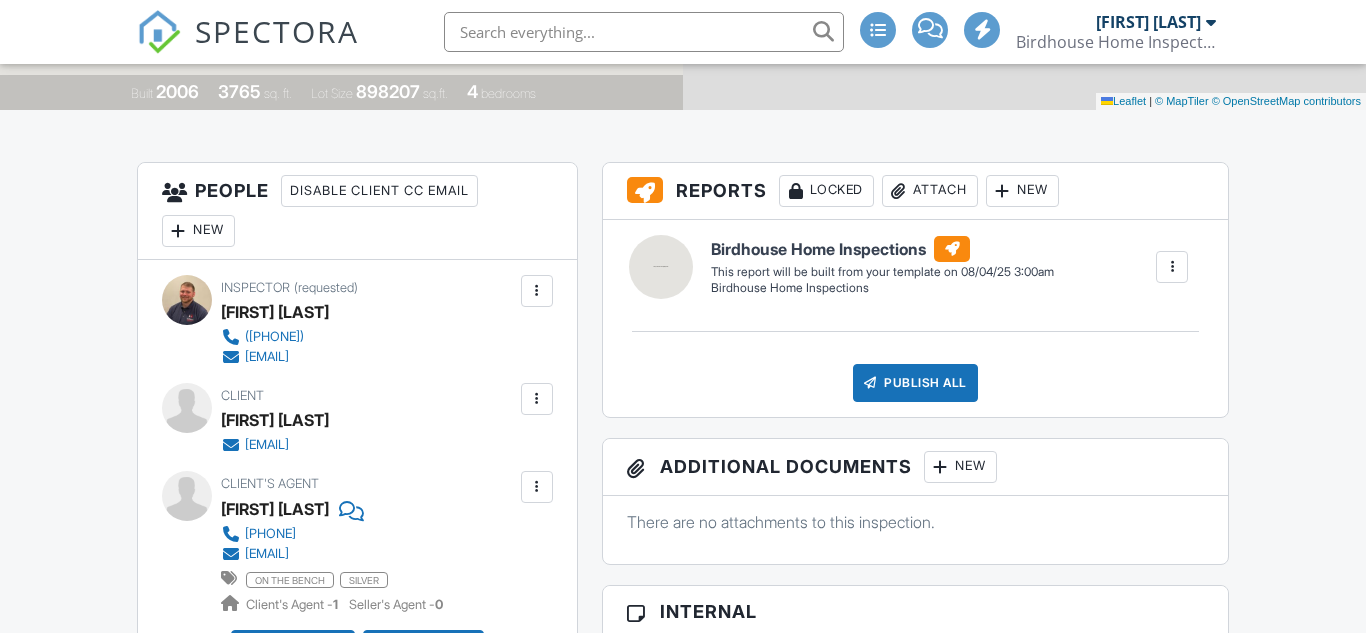 click at bounding box center (537, 399) 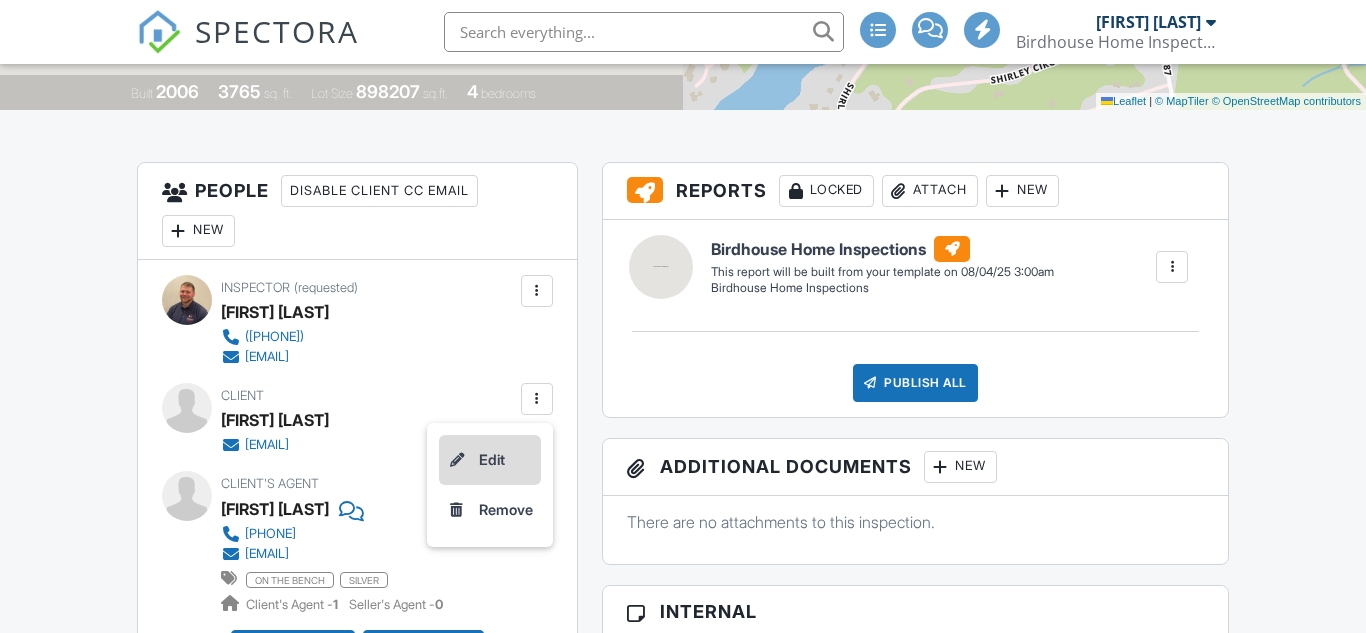 click on "Edit" at bounding box center [490, 460] 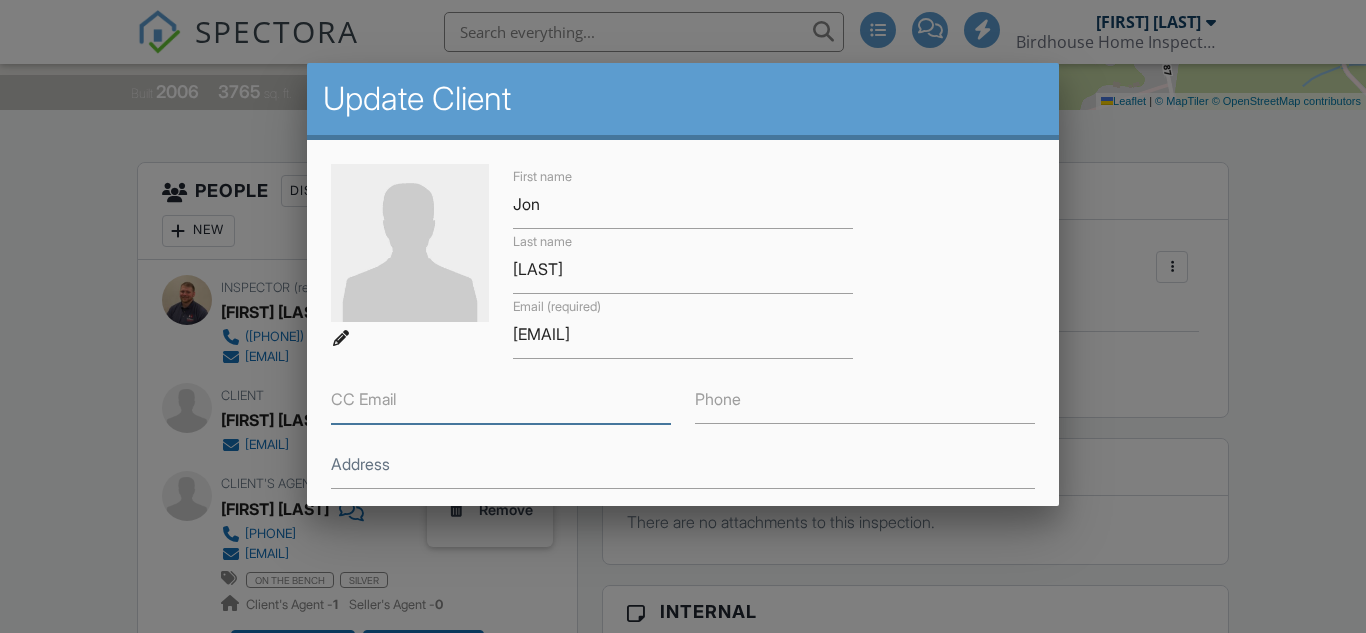 click on "CC Email" at bounding box center [501, 399] 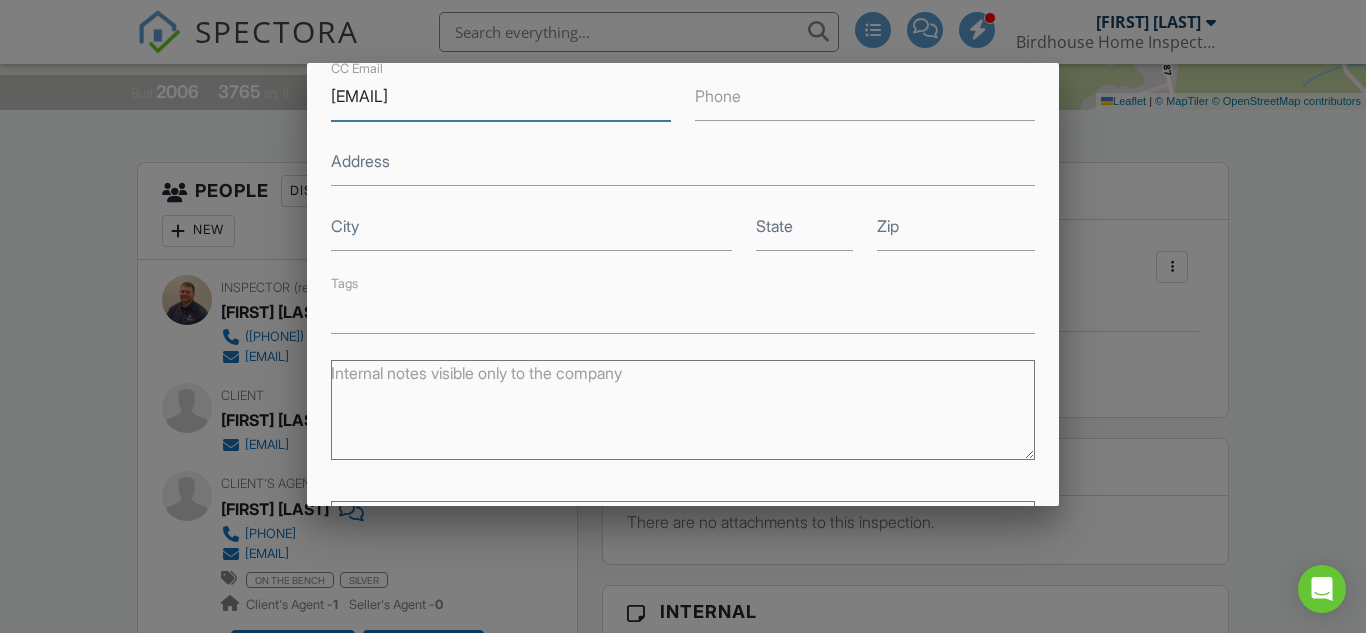 scroll, scrollTop: 488, scrollLeft: 0, axis: vertical 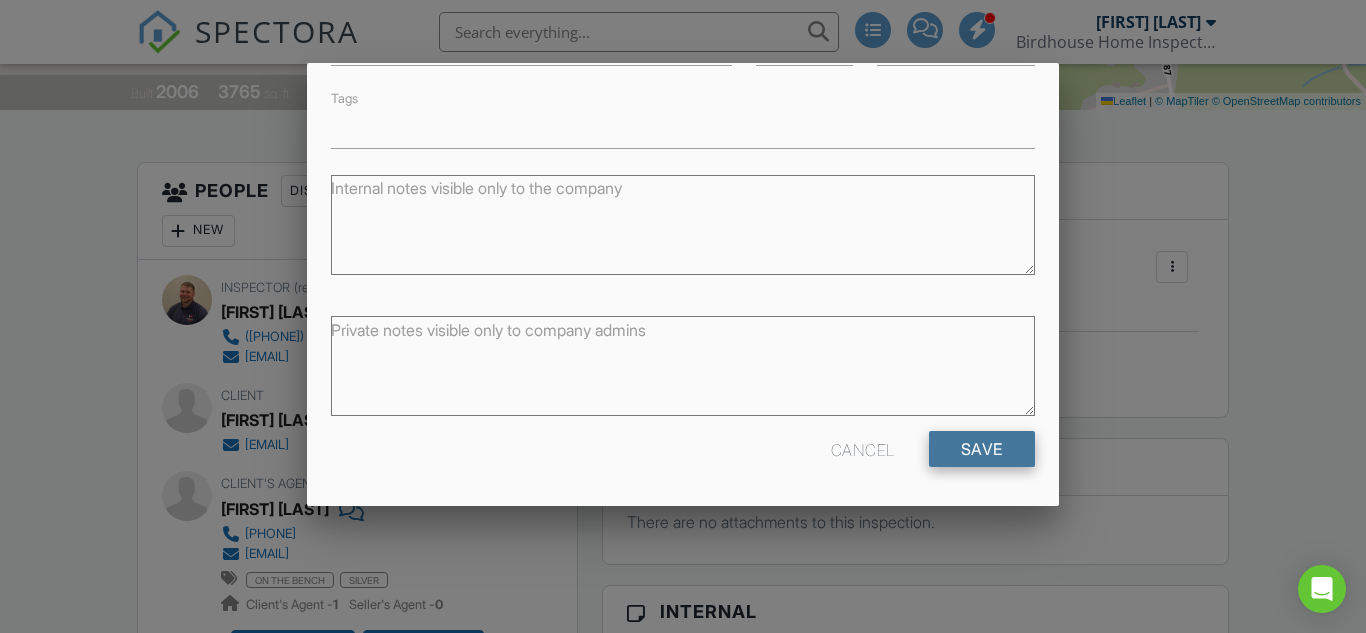 type on "[EMAIL]" 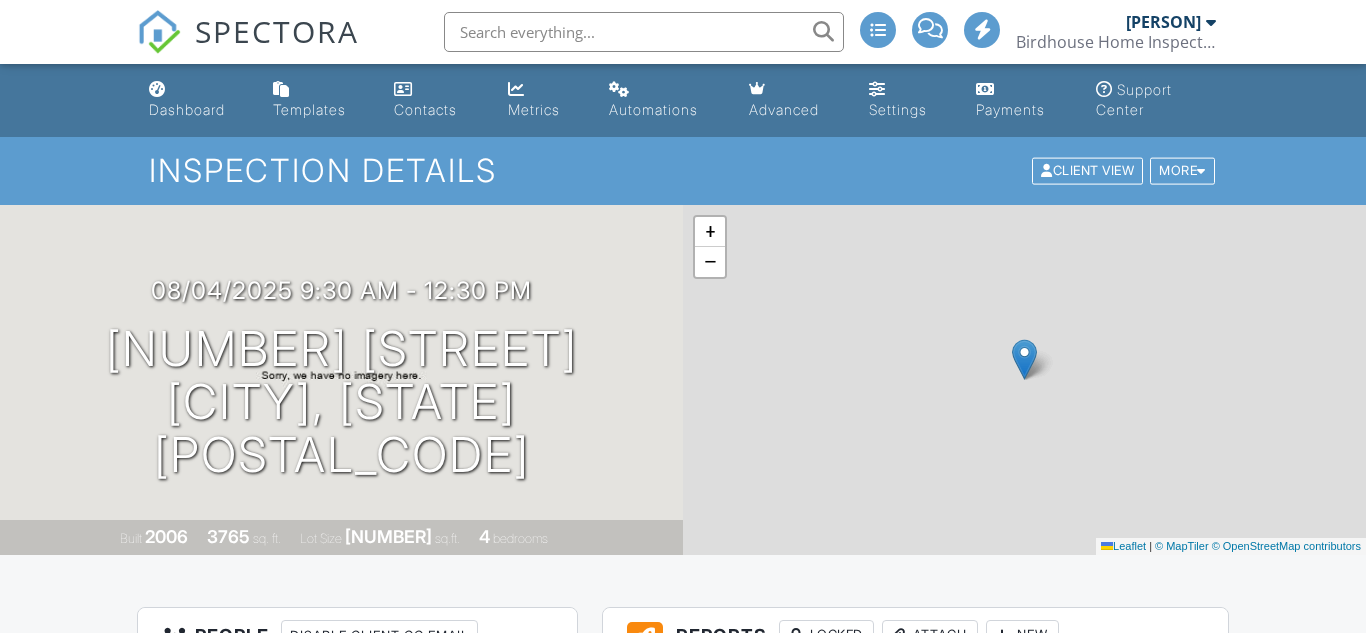 scroll, scrollTop: 0, scrollLeft: 0, axis: both 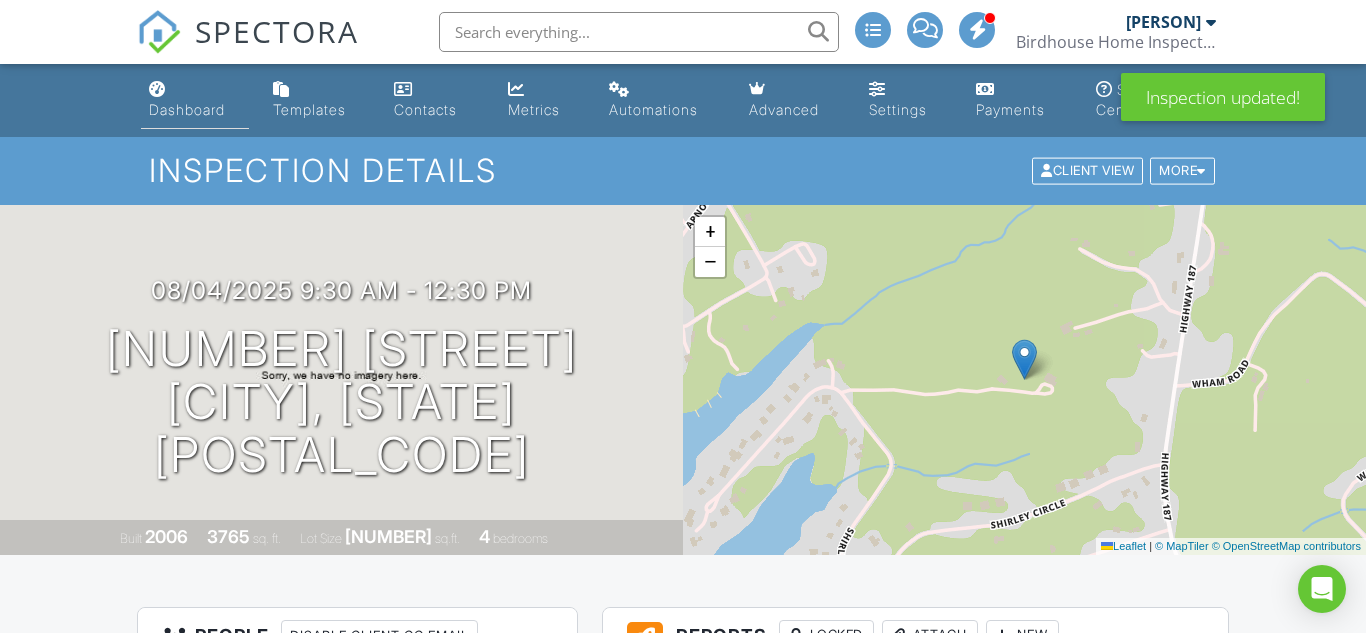click on "Dashboard" at bounding box center [187, 109] 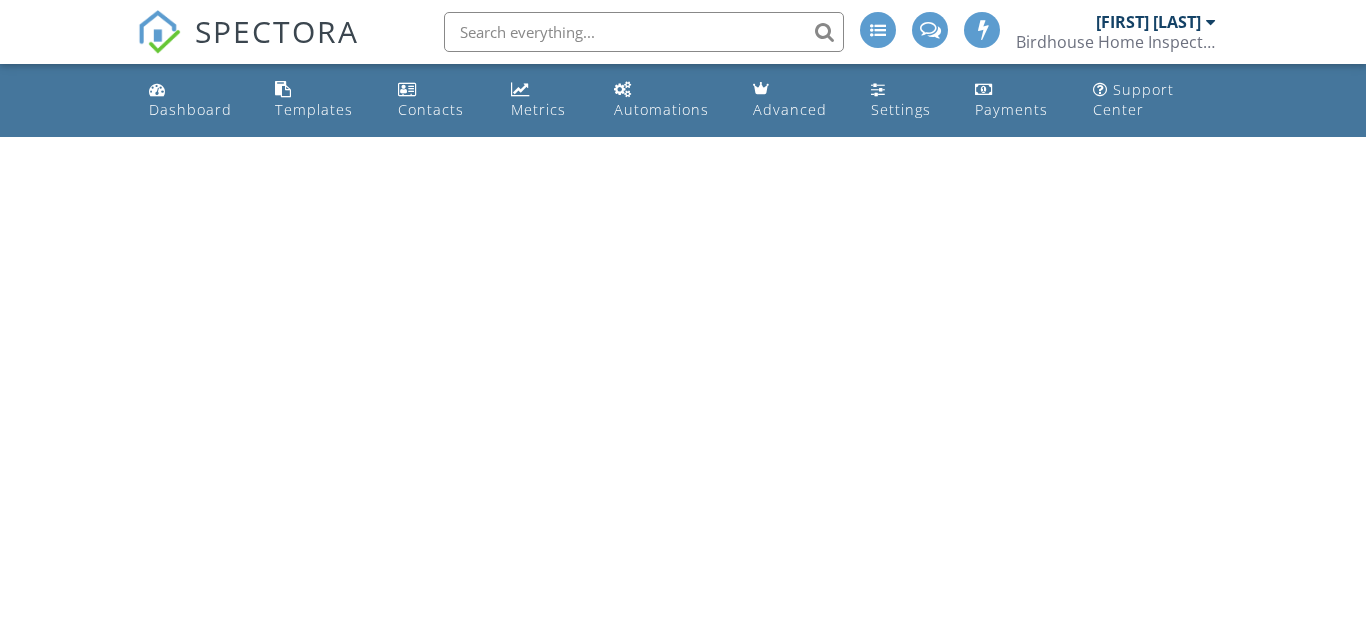 scroll, scrollTop: 0, scrollLeft: 0, axis: both 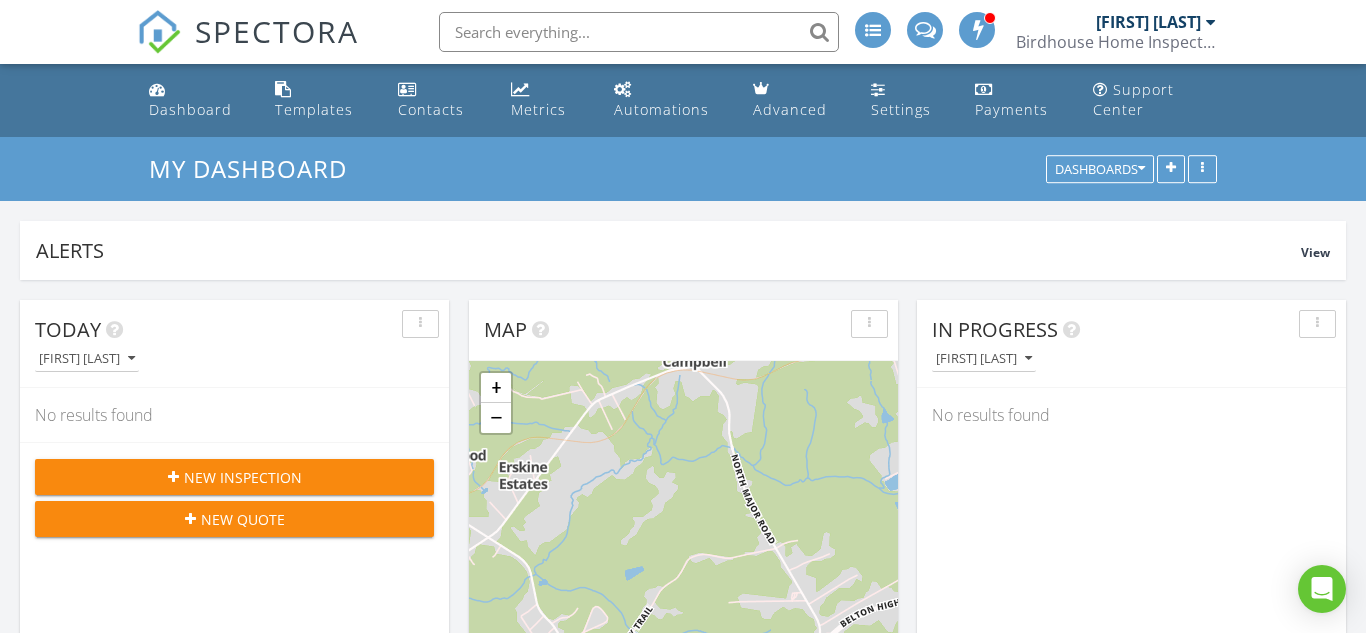 click on "Dashboard" at bounding box center (190, 109) 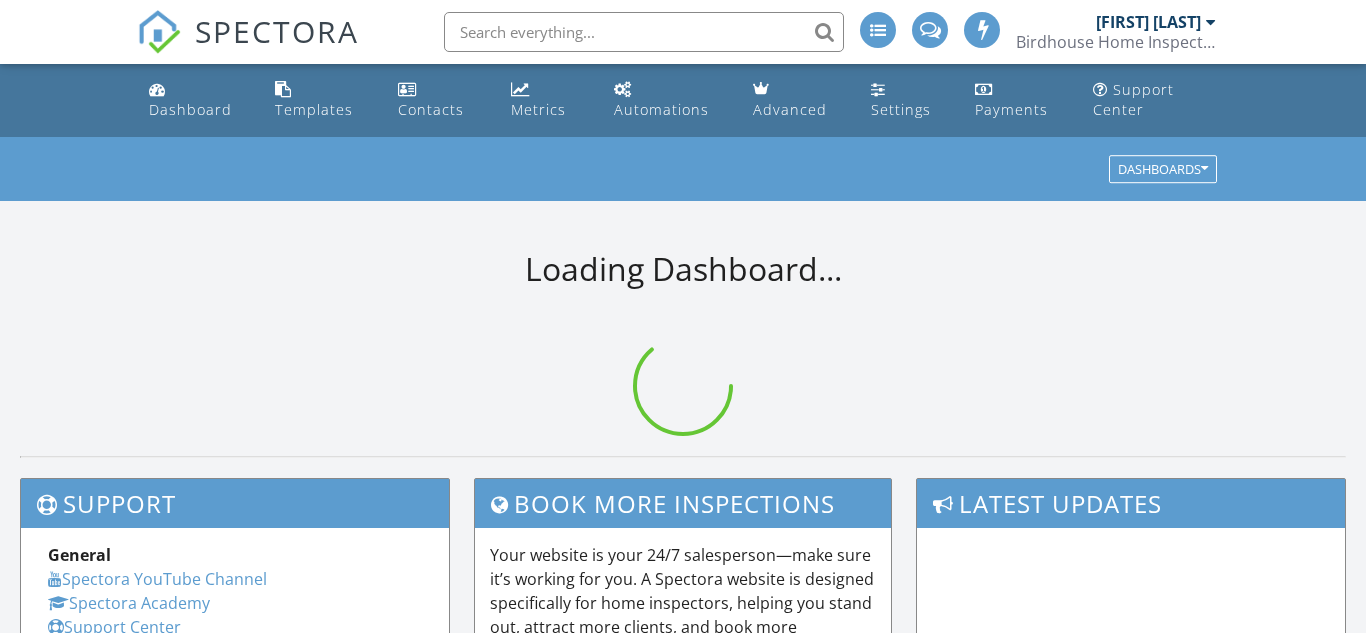 scroll, scrollTop: 0, scrollLeft: 0, axis: both 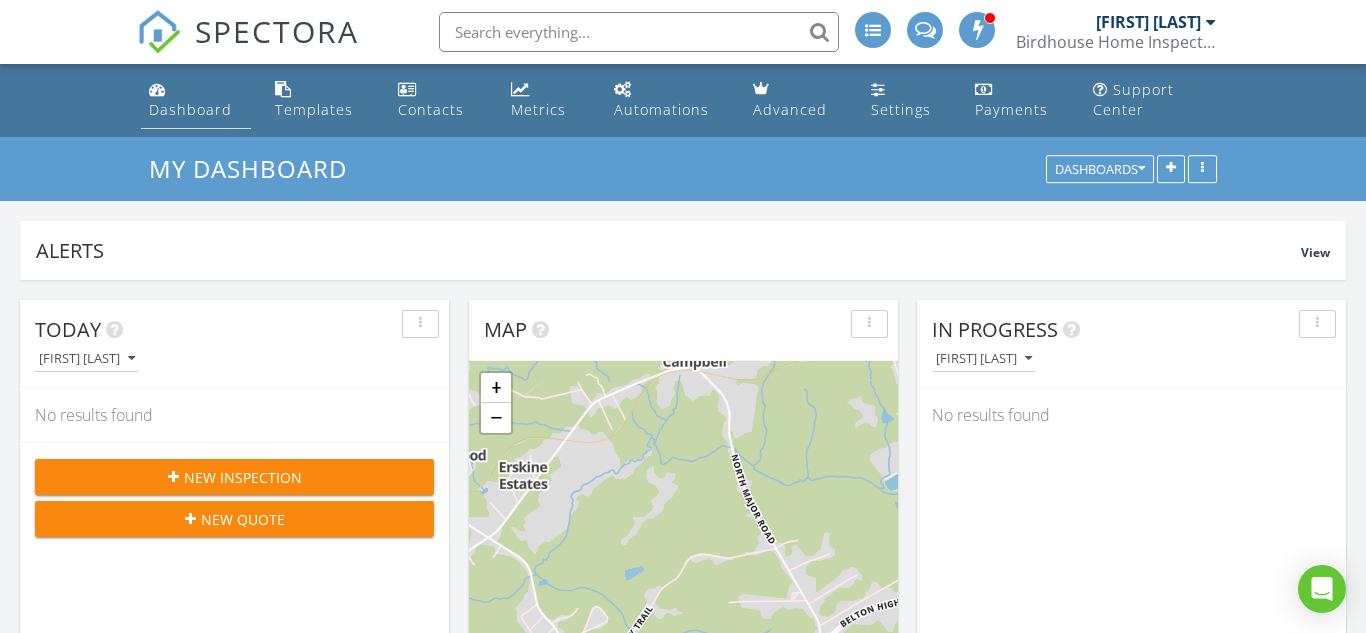 click on "Dashboard" at bounding box center (190, 109) 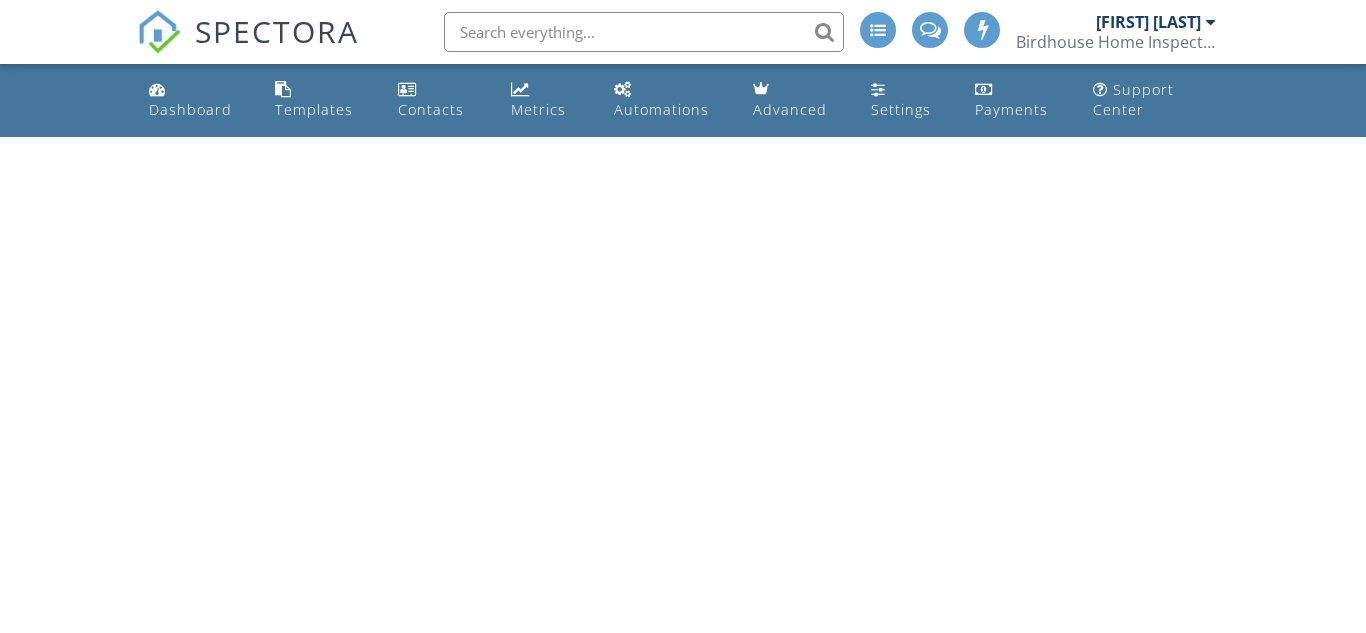 scroll, scrollTop: 0, scrollLeft: 0, axis: both 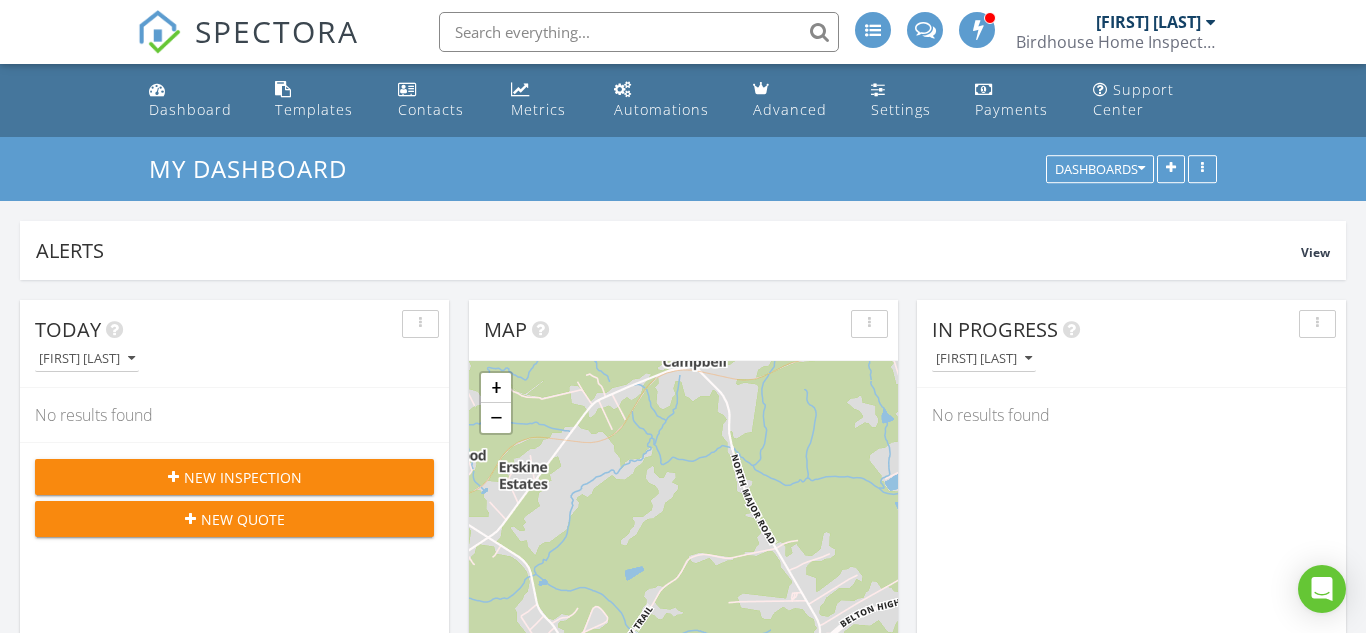 click on "New Inspection" at bounding box center (234, 477) 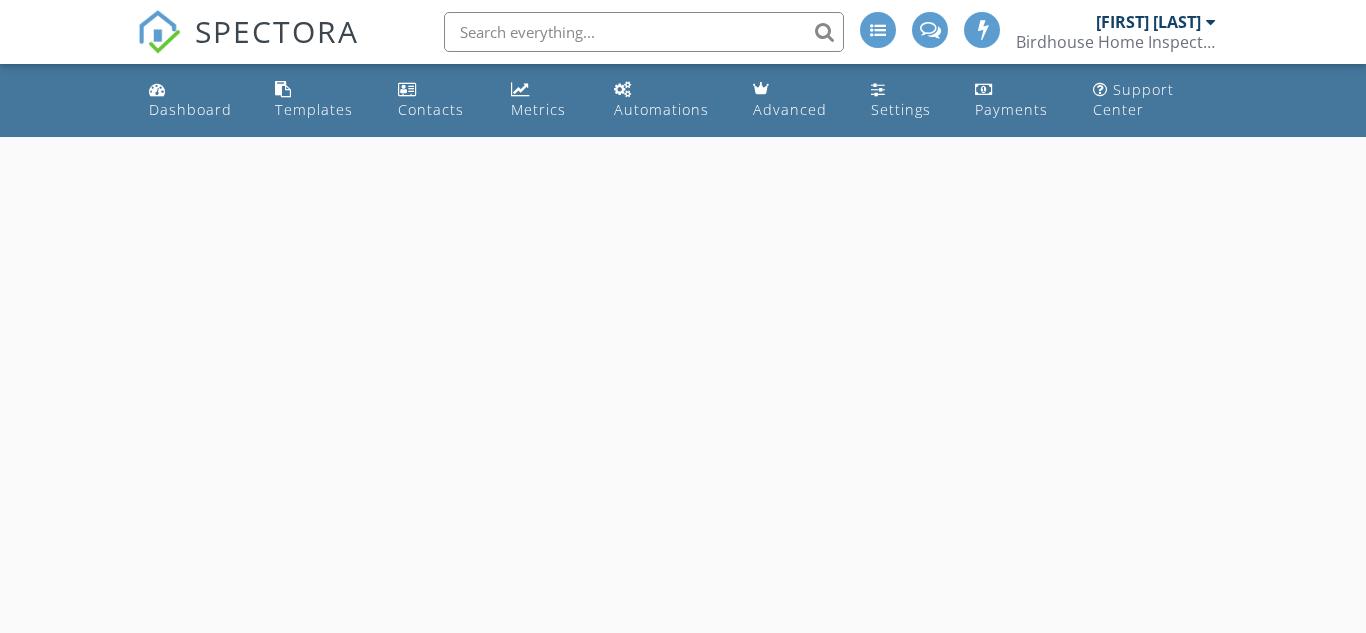scroll, scrollTop: 0, scrollLeft: 0, axis: both 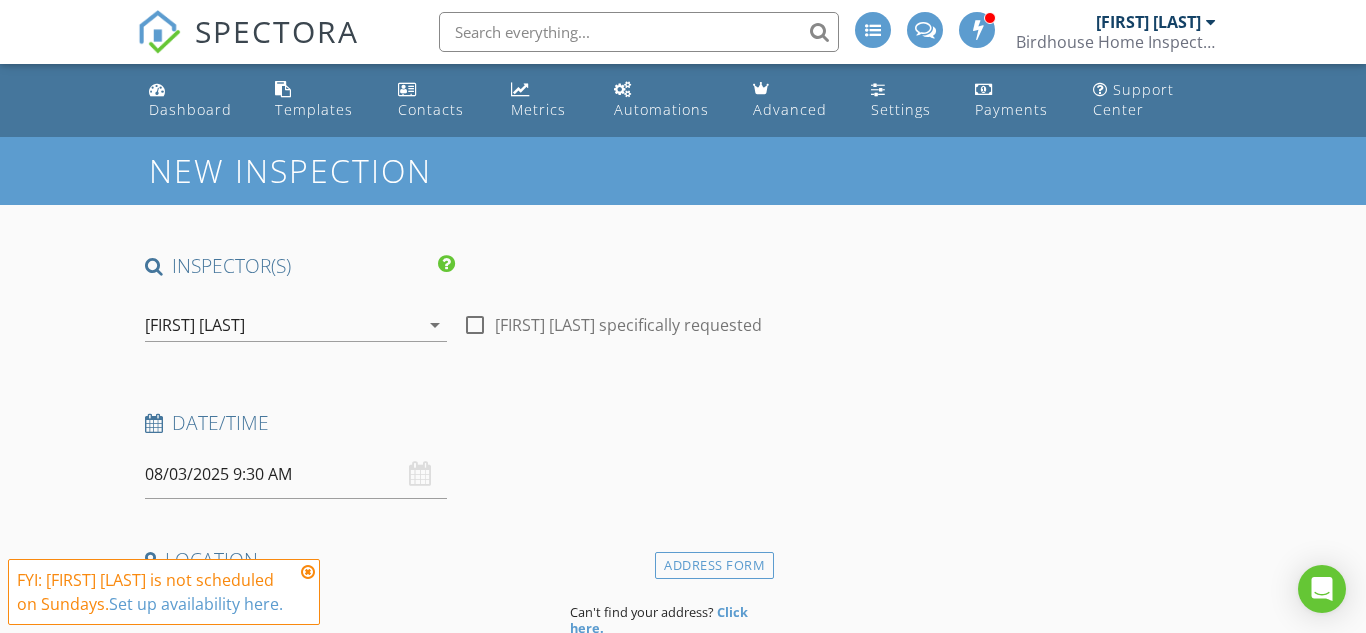 click at bounding box center (475, 325) 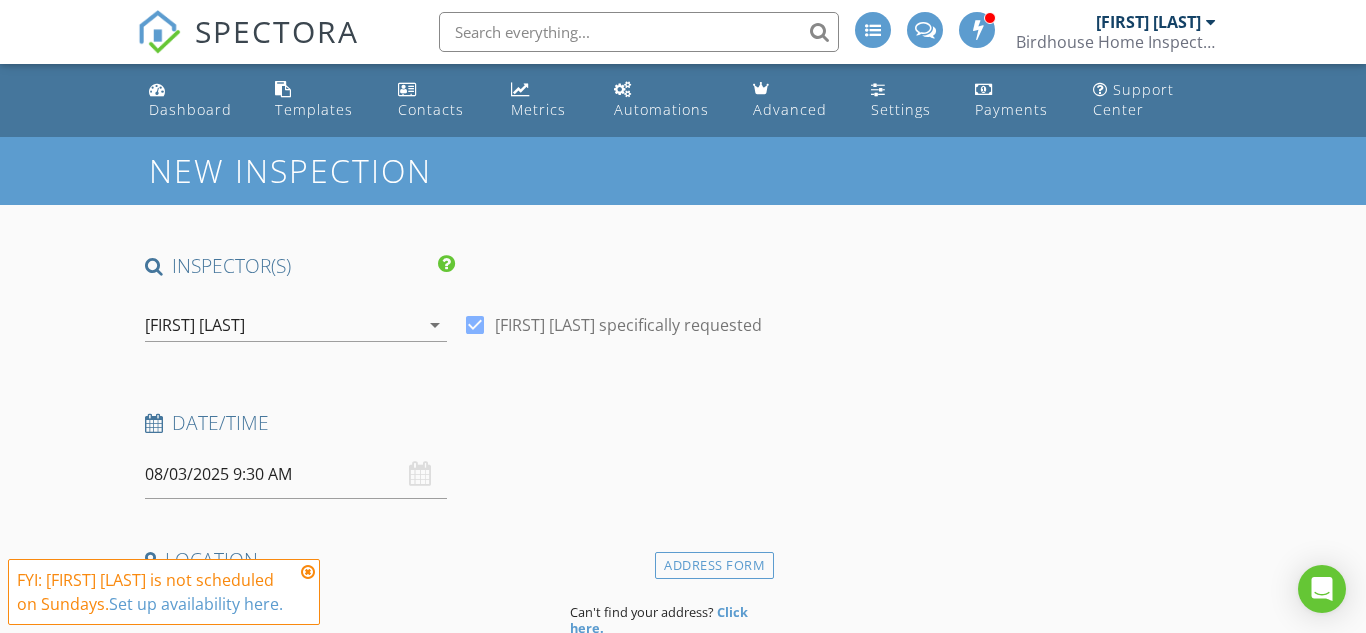 click on "08/03/2025 9:30 AM" at bounding box center (296, 474) 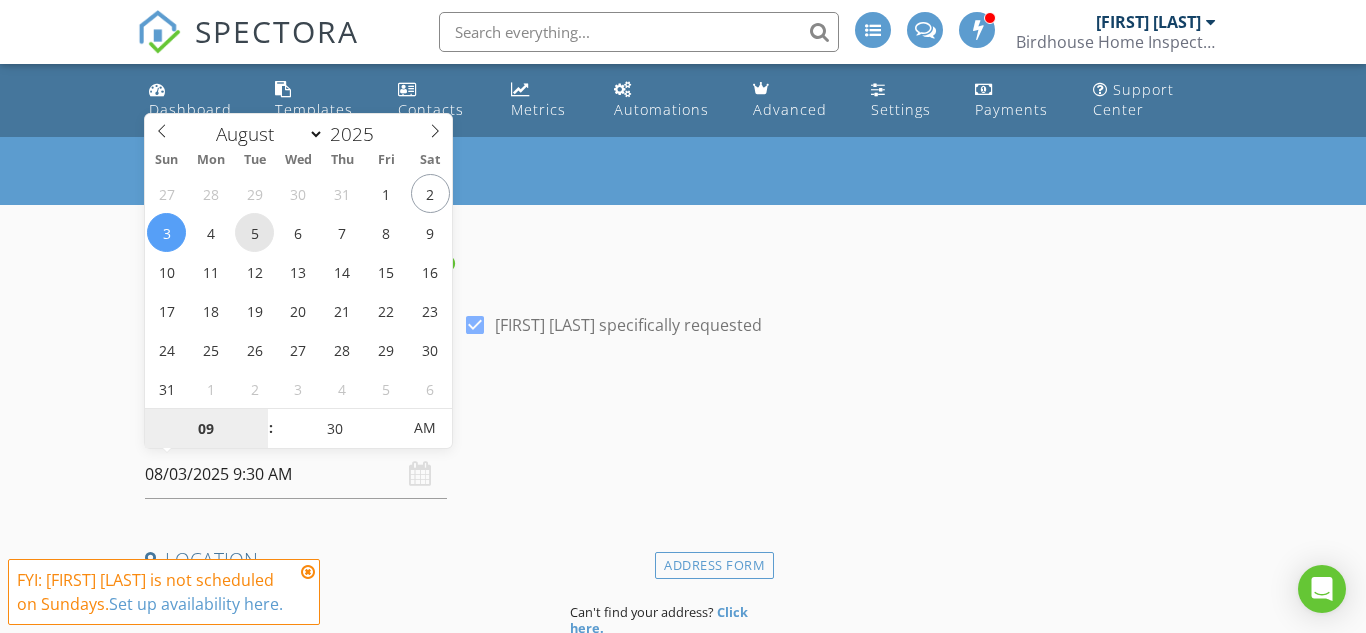 type on "08/05/2025 9:30 AM" 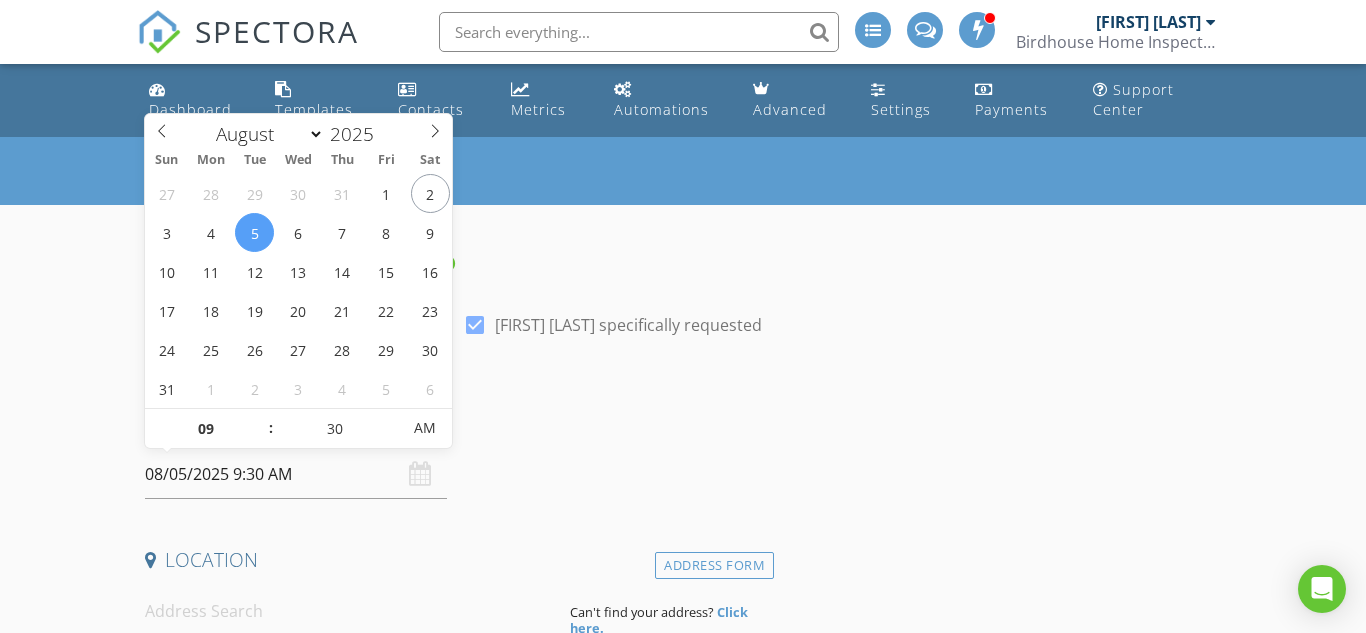 click on "check_box Elijah Proctor specifically requested" at bounding box center (614, 327) 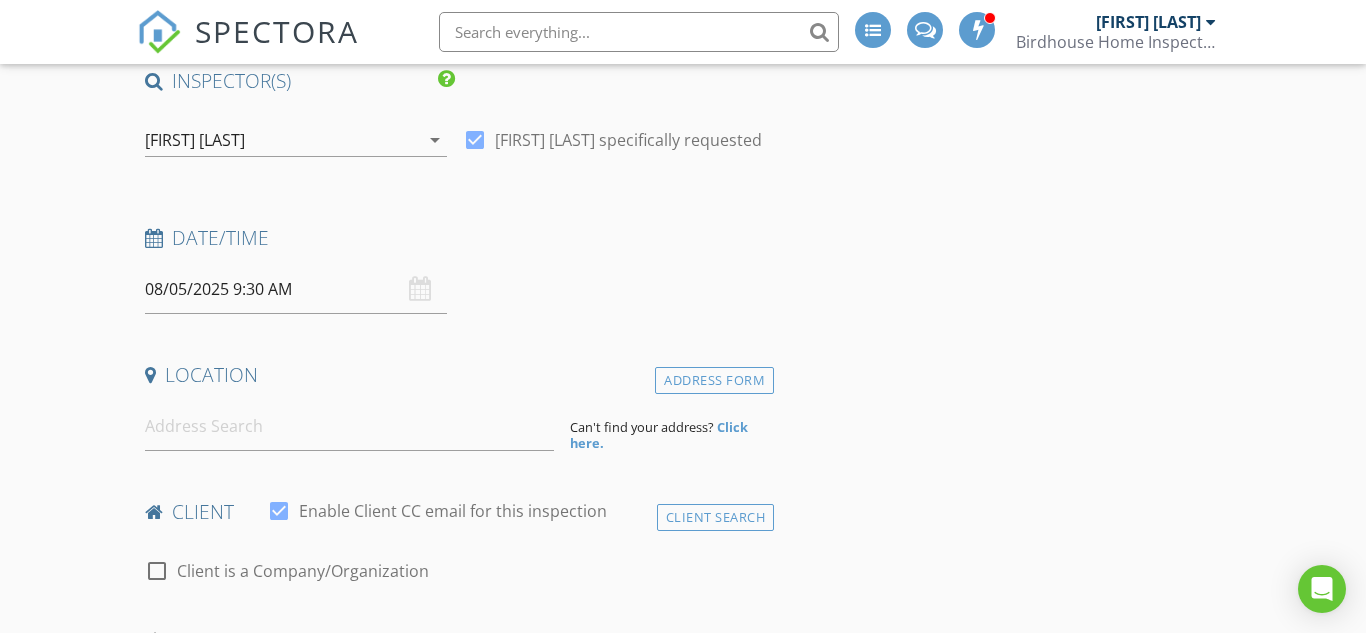 scroll, scrollTop: 194, scrollLeft: 0, axis: vertical 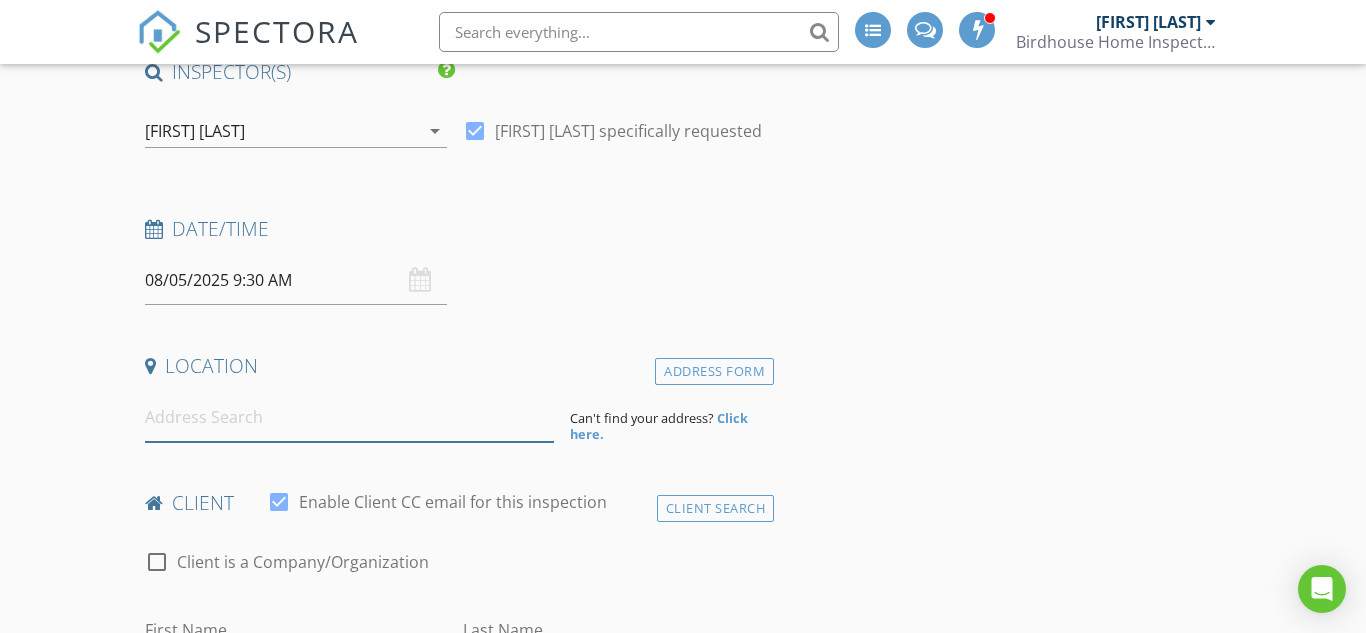 click at bounding box center (349, 417) 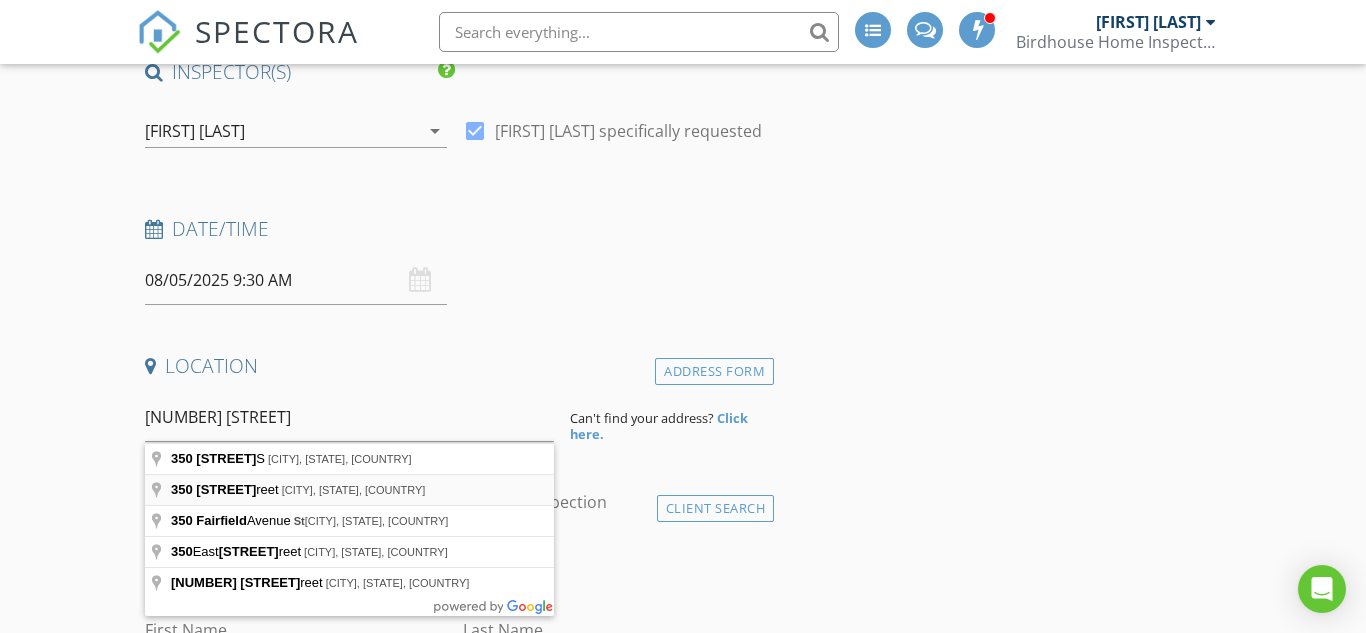 type on "350 Fairfield Street, Calhoun Falls, SC, USA" 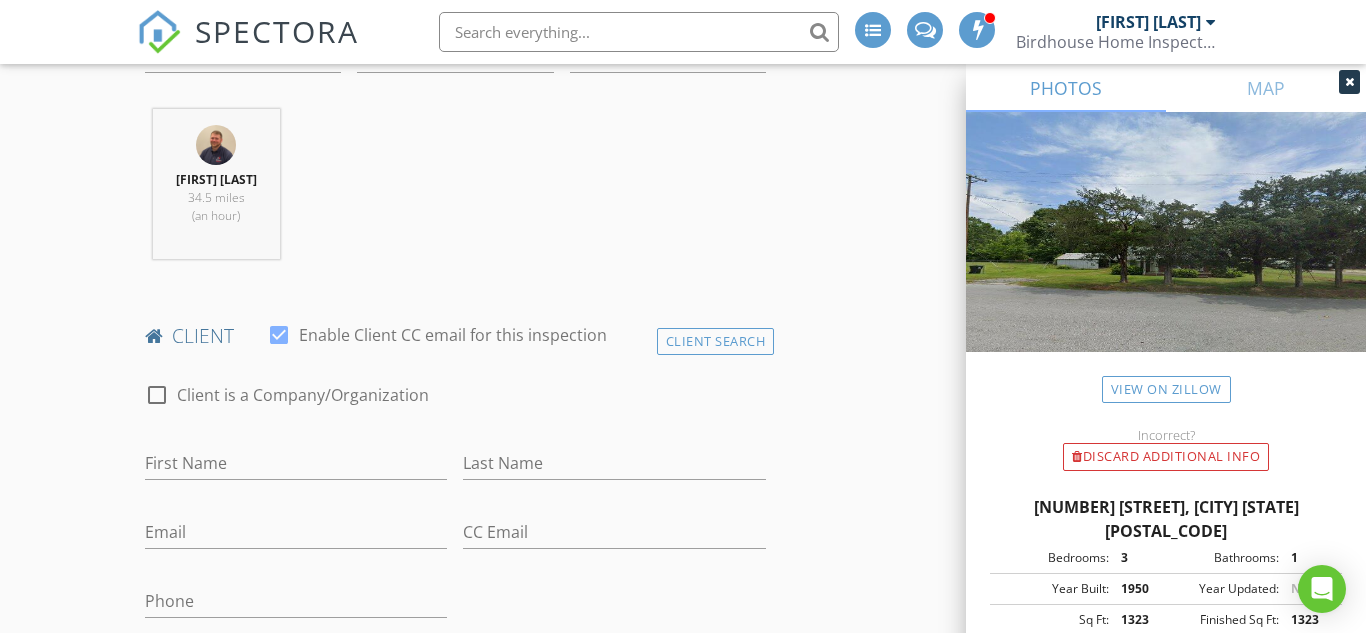 scroll, scrollTop: 877, scrollLeft: 0, axis: vertical 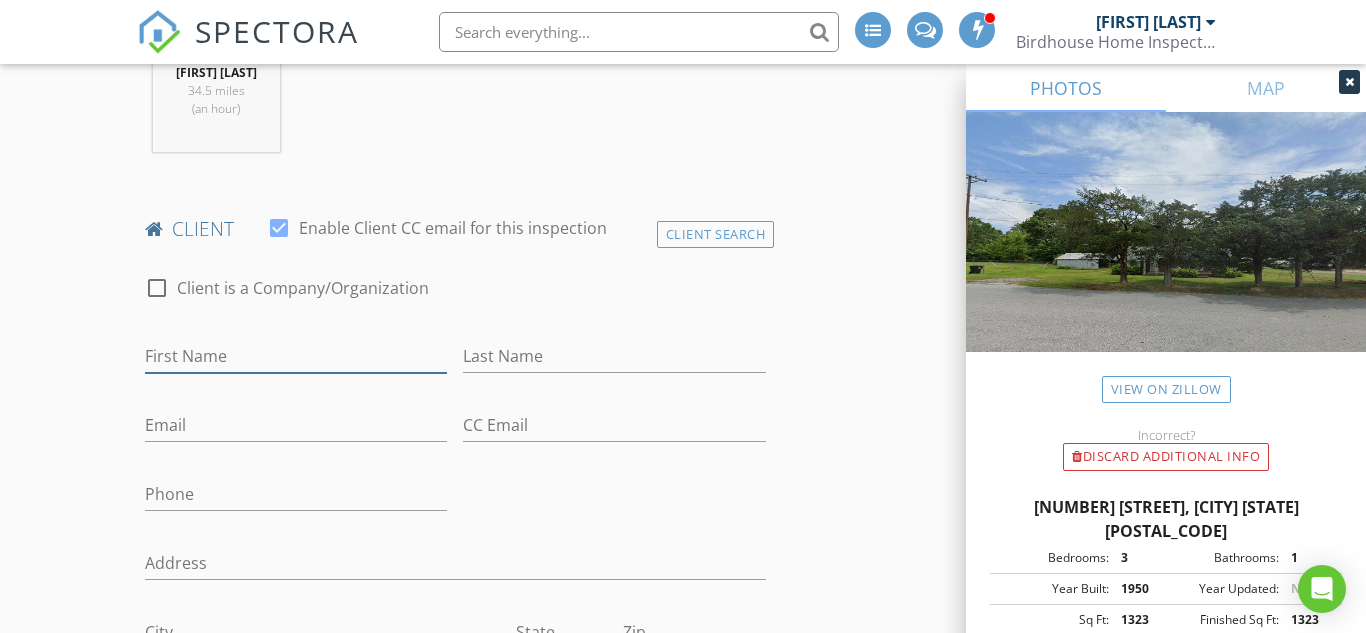 click on "First Name" at bounding box center (296, 356) 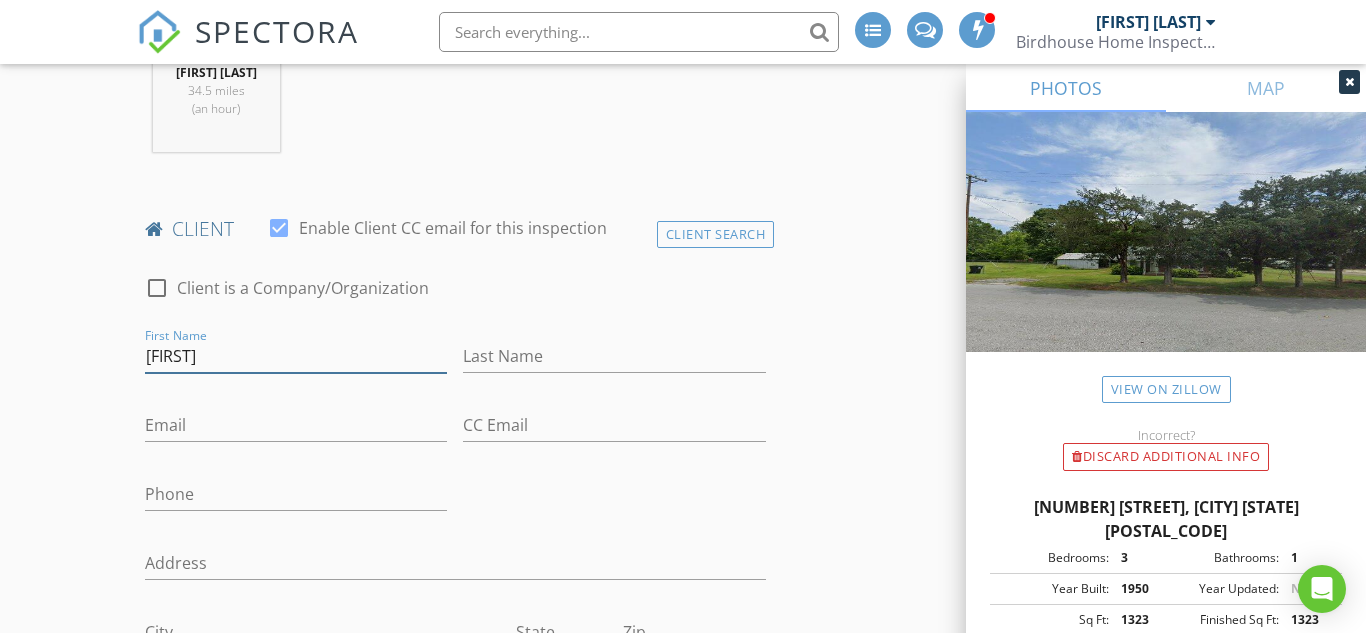 type on "Sylvia" 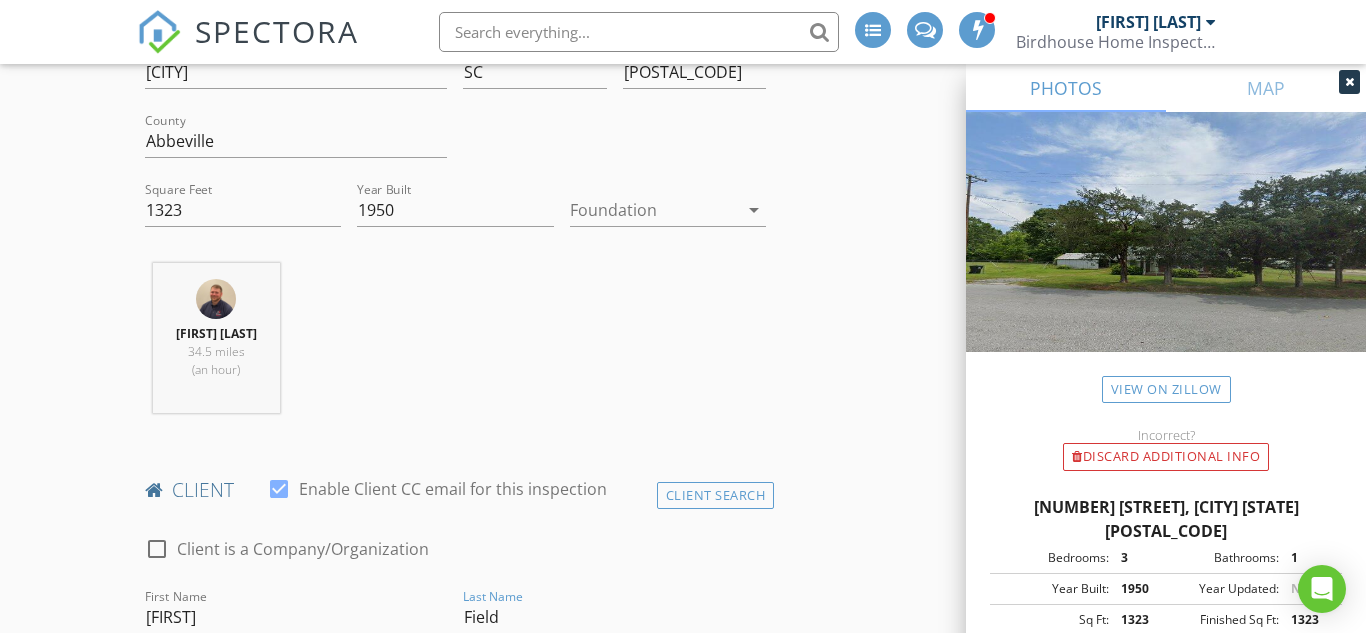 scroll, scrollTop: 1007, scrollLeft: 0, axis: vertical 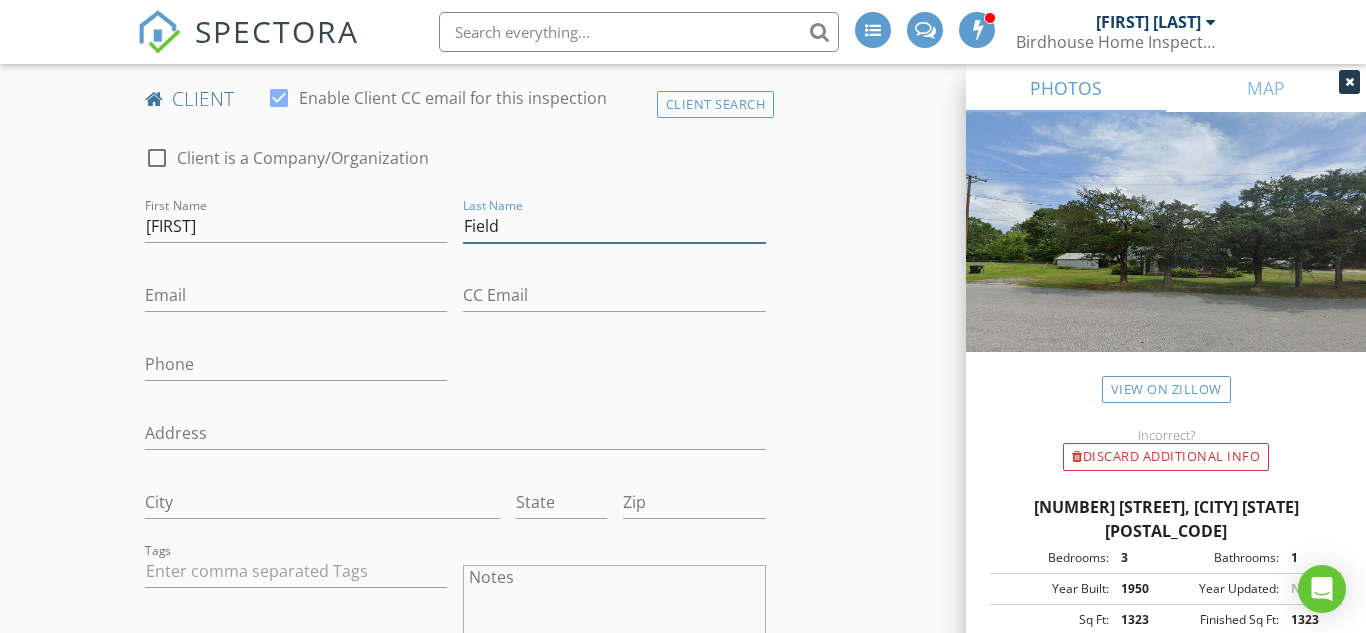 type on "Field" 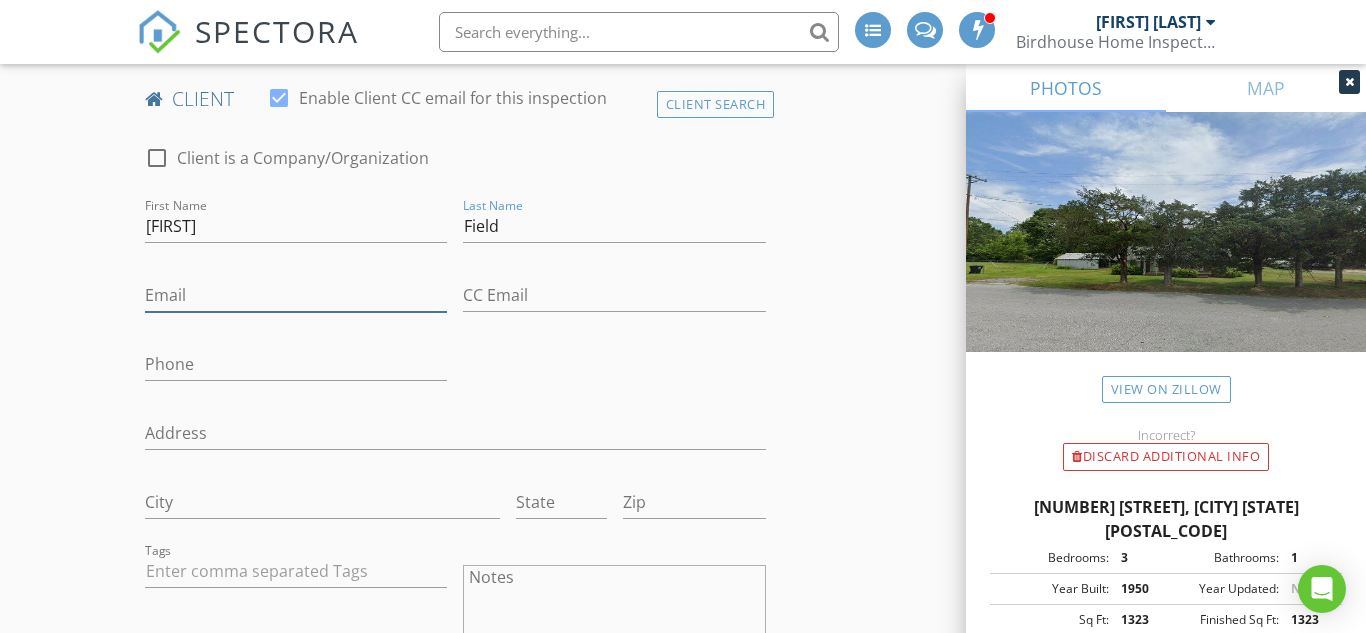 click on "Email" at bounding box center (296, 295) 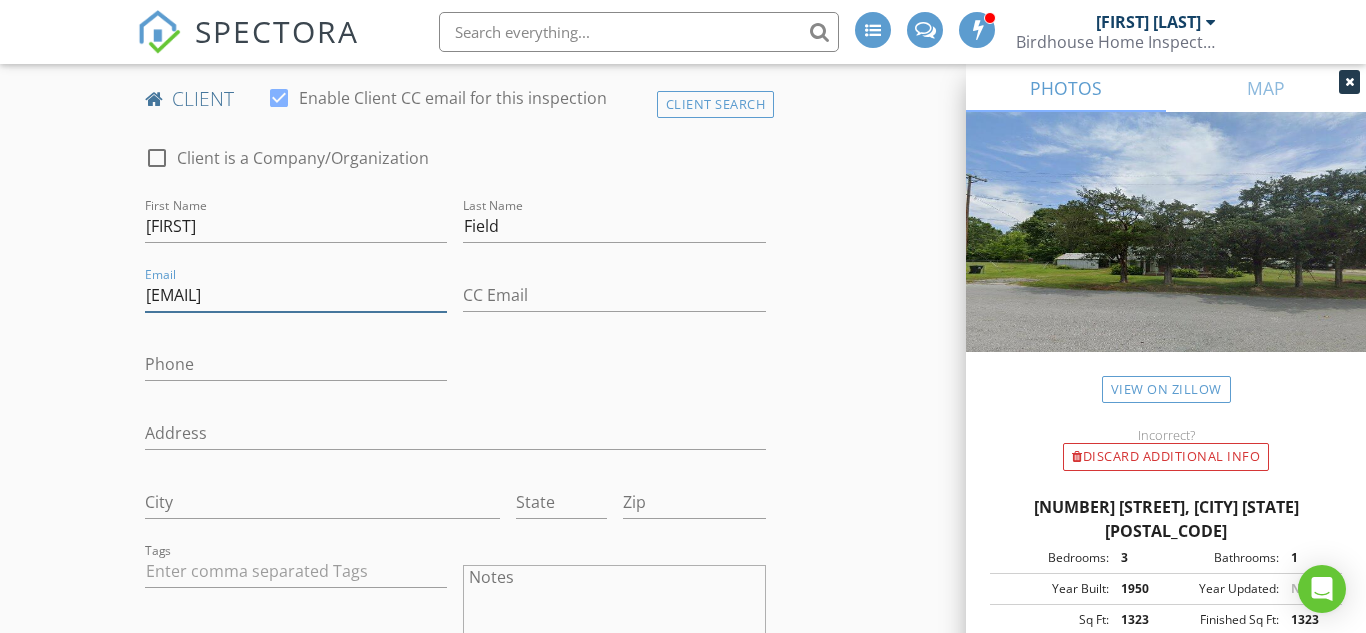 type on "jweintraub49@gmail.com" 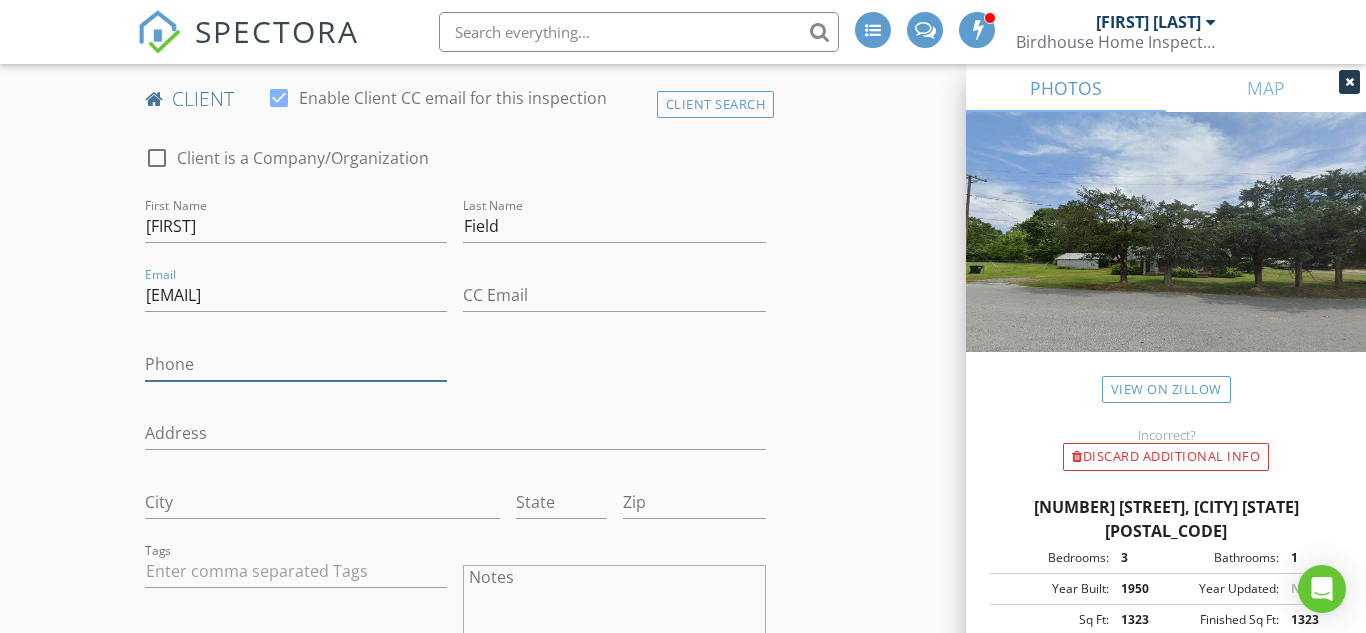 click on "Phone" at bounding box center (296, 364) 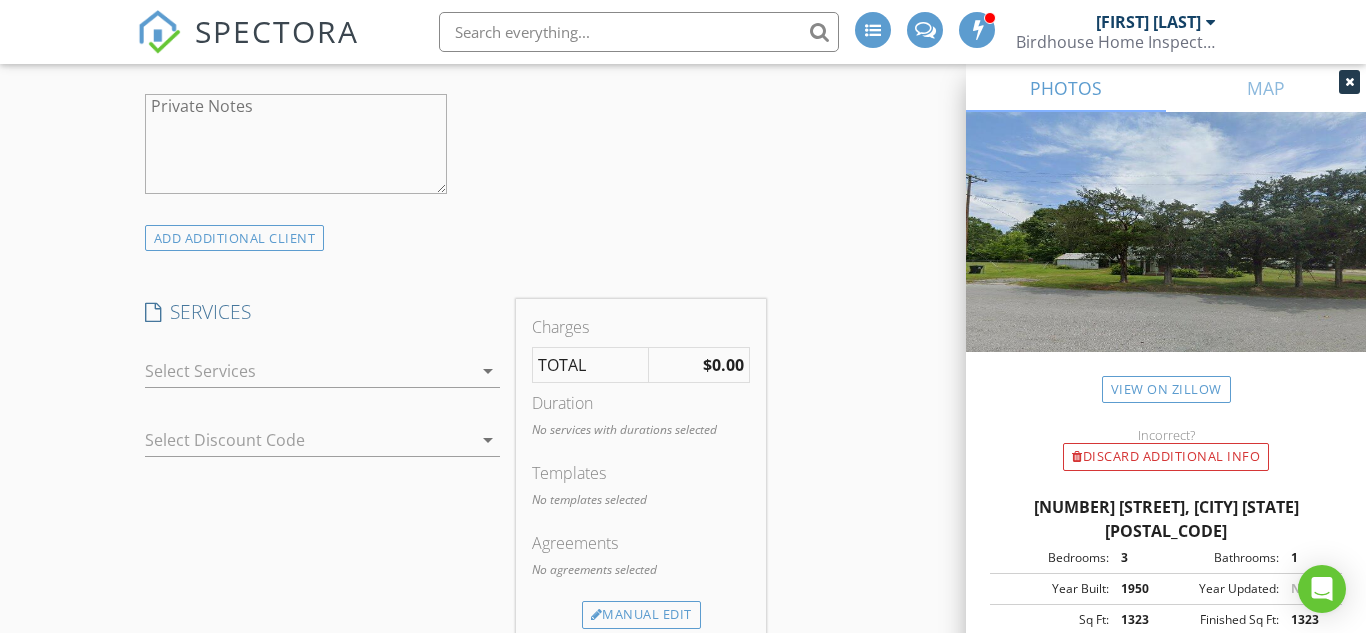 scroll, scrollTop: 1637, scrollLeft: 0, axis: vertical 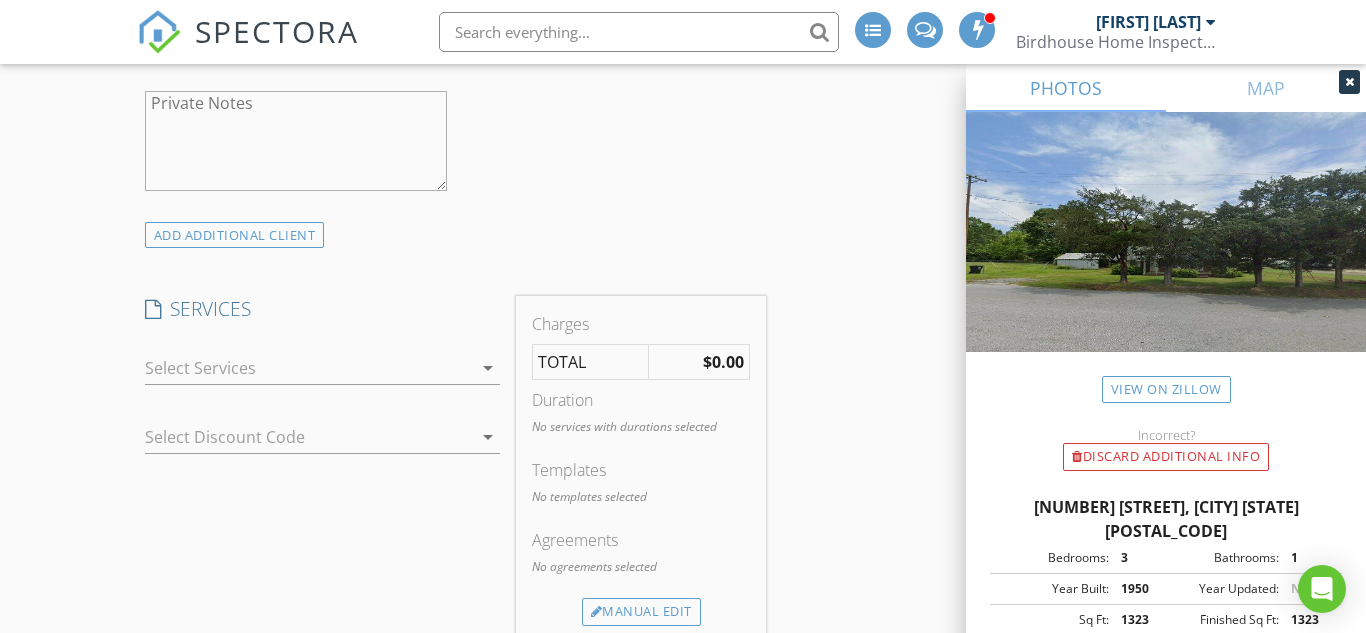 type on "813-422-3850" 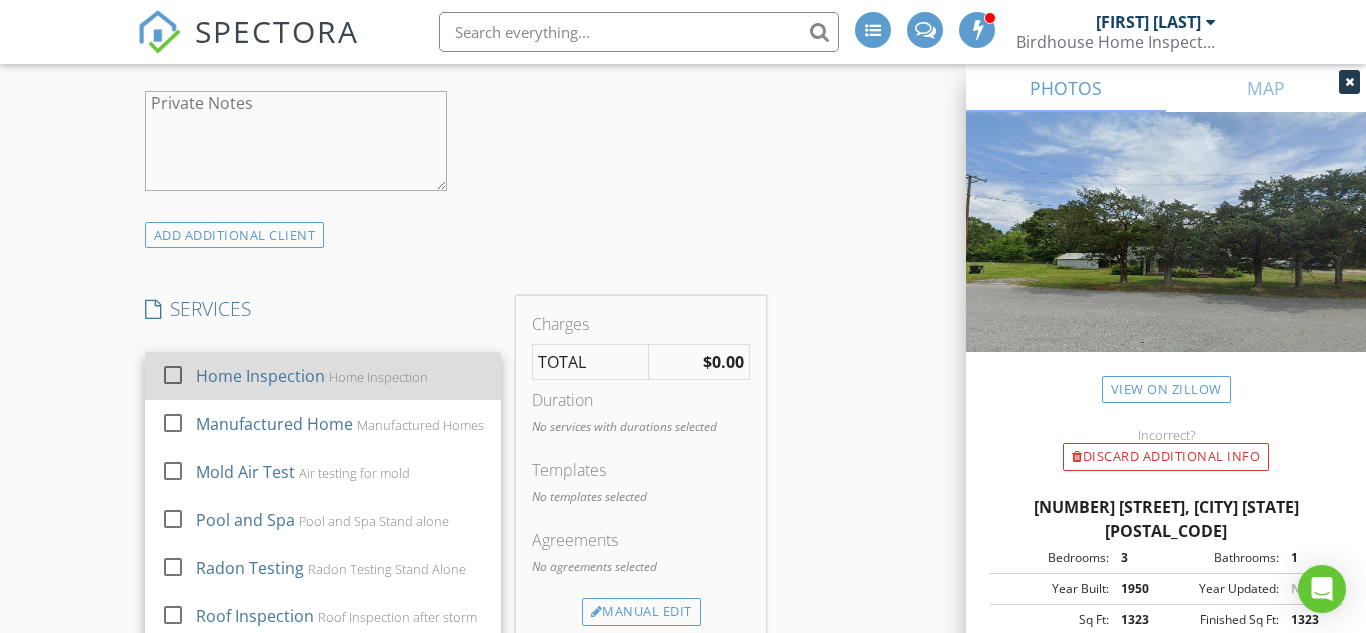 click at bounding box center [173, 375] 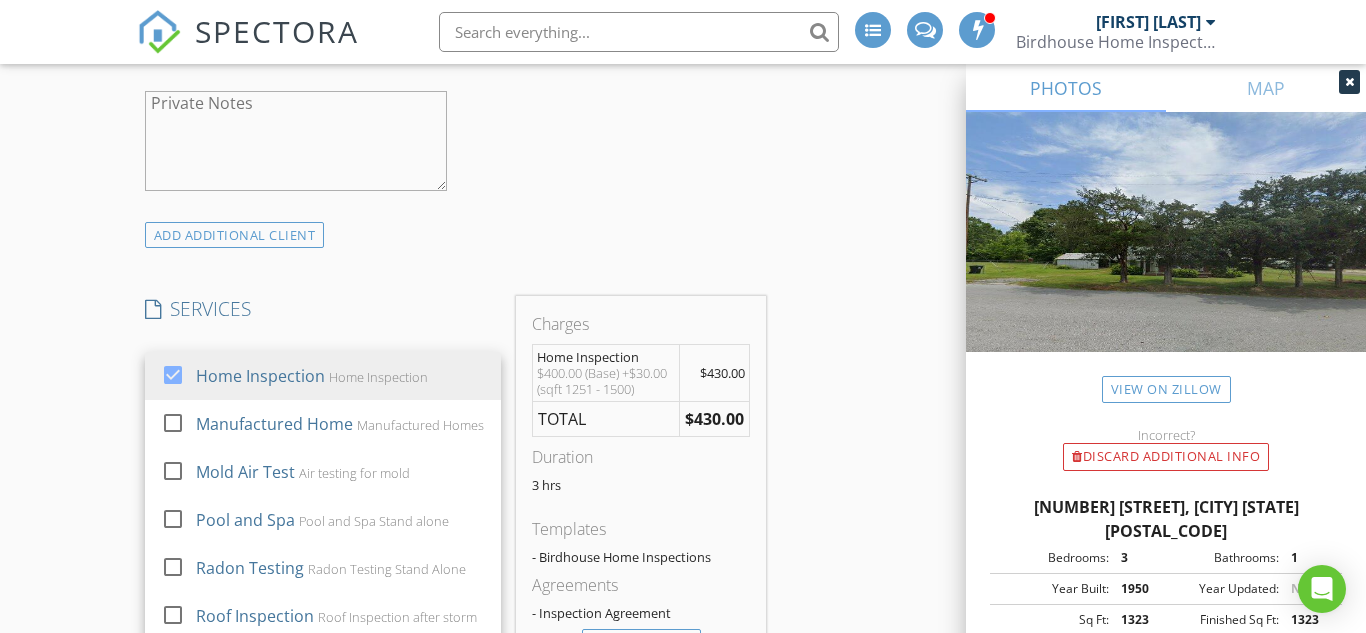 click on "New Inspection
INSPECTOR(S)
check_box   Elijah Proctor   PRIMARY   Elijah Proctor arrow_drop_down   check_box Elijah Proctor specifically requested
Date/Time
08/05/2025 9:30 AM
Location
Address Search       Address 350 Fairfield St   Unit   City Calhoun Falls   State SC   Zip 29628   County Abbeville     Square Feet 1323   Year Built 1950   Foundation arrow_drop_down     Elijah Proctor     34.5 miles     (an hour)
client
check_box Enable Client CC email for this inspection   Client Search     check_box_outline_blank Client is a Company/Organization     First Name Sylvia   Last Name Field   Email jweintraub49@gmail.com   CC Email   Phone 813-422-3850   Address   City   State   Zip     Tags         Notes   Private Notes
ADD ADDITIONAL client
SERVICES
check_box" at bounding box center [683, 599] 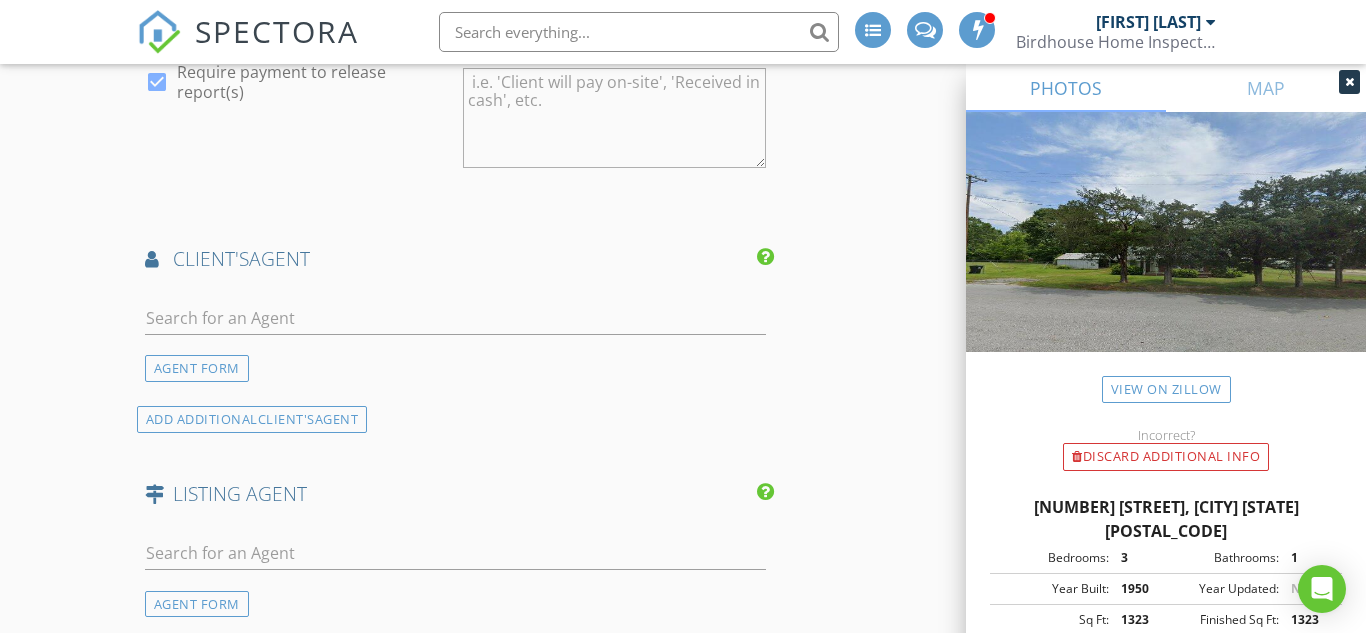scroll, scrollTop: 2517, scrollLeft: 0, axis: vertical 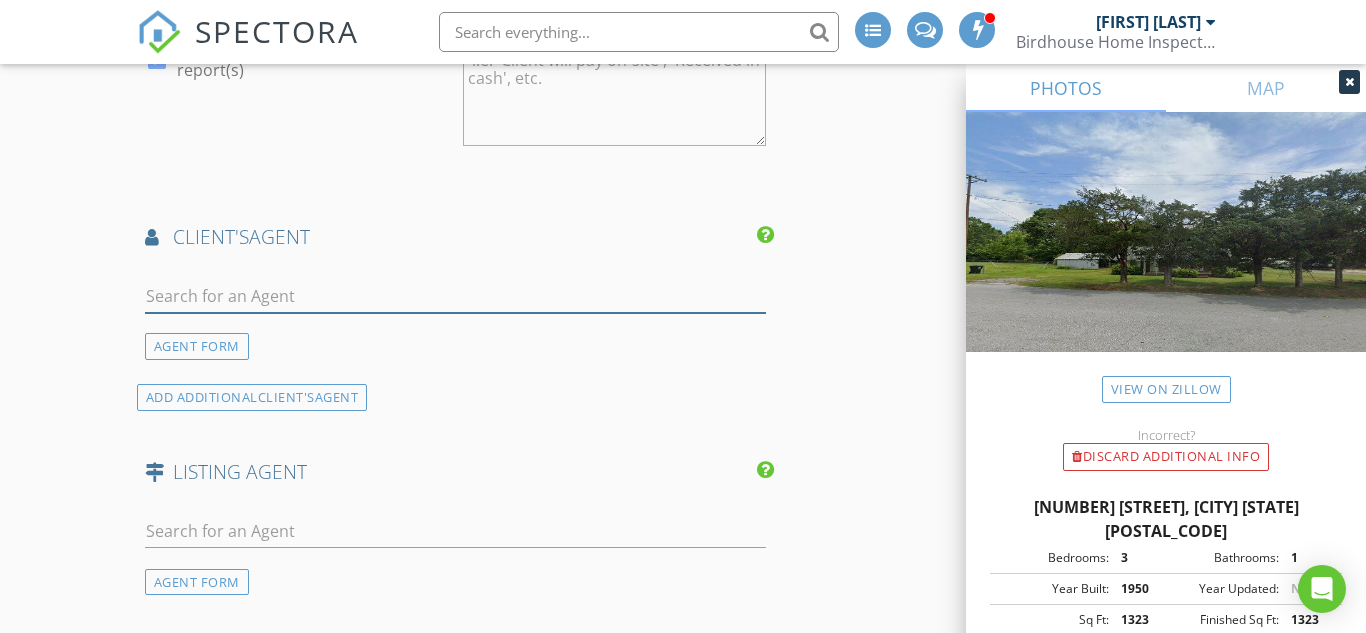 click at bounding box center [455, 296] 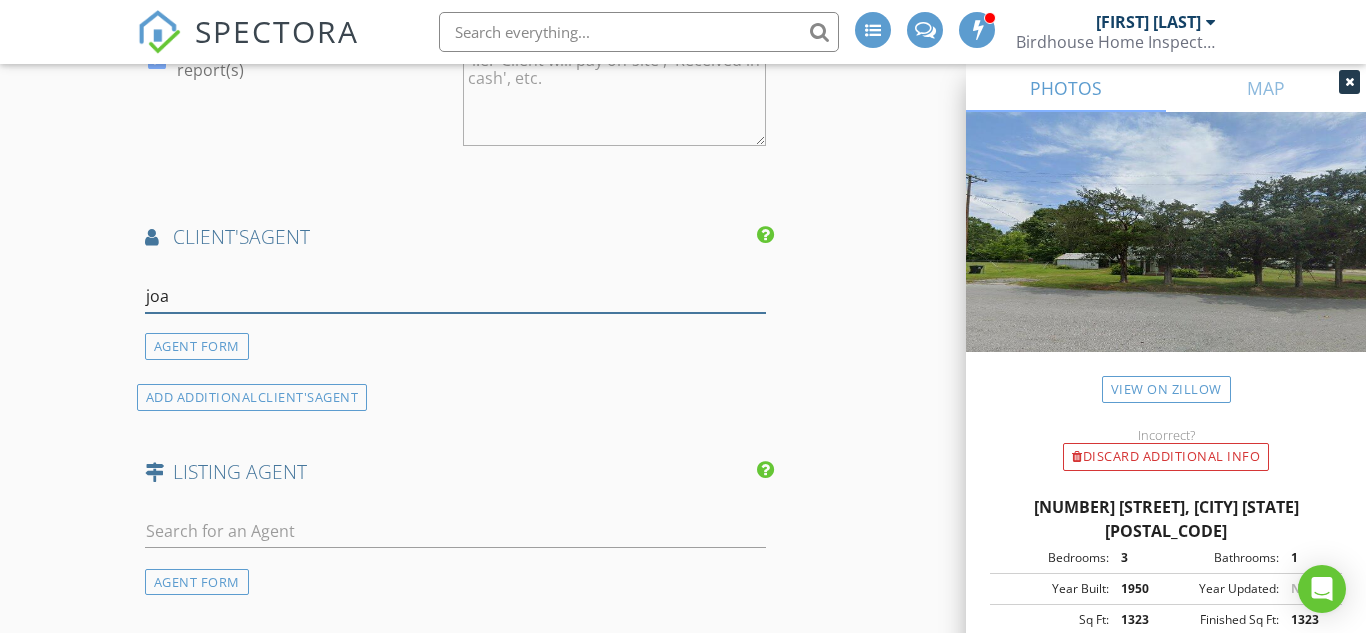 type on "joan" 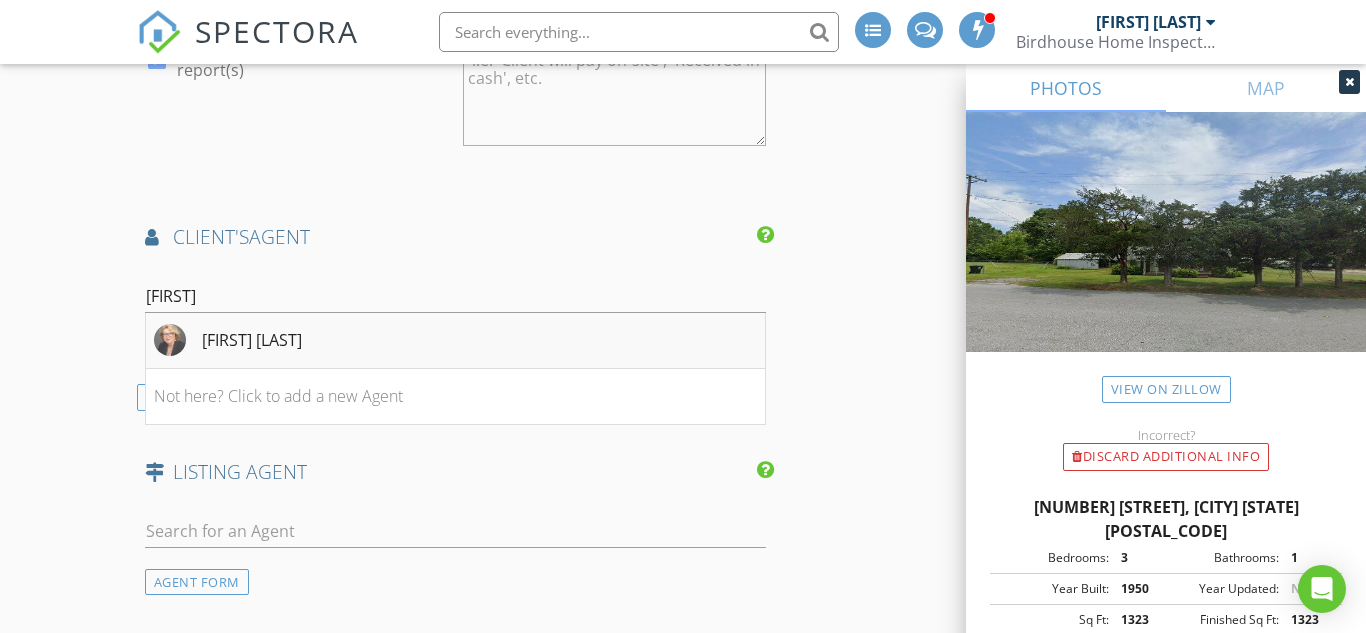 click on "Joan Timmerman" at bounding box center (252, 340) 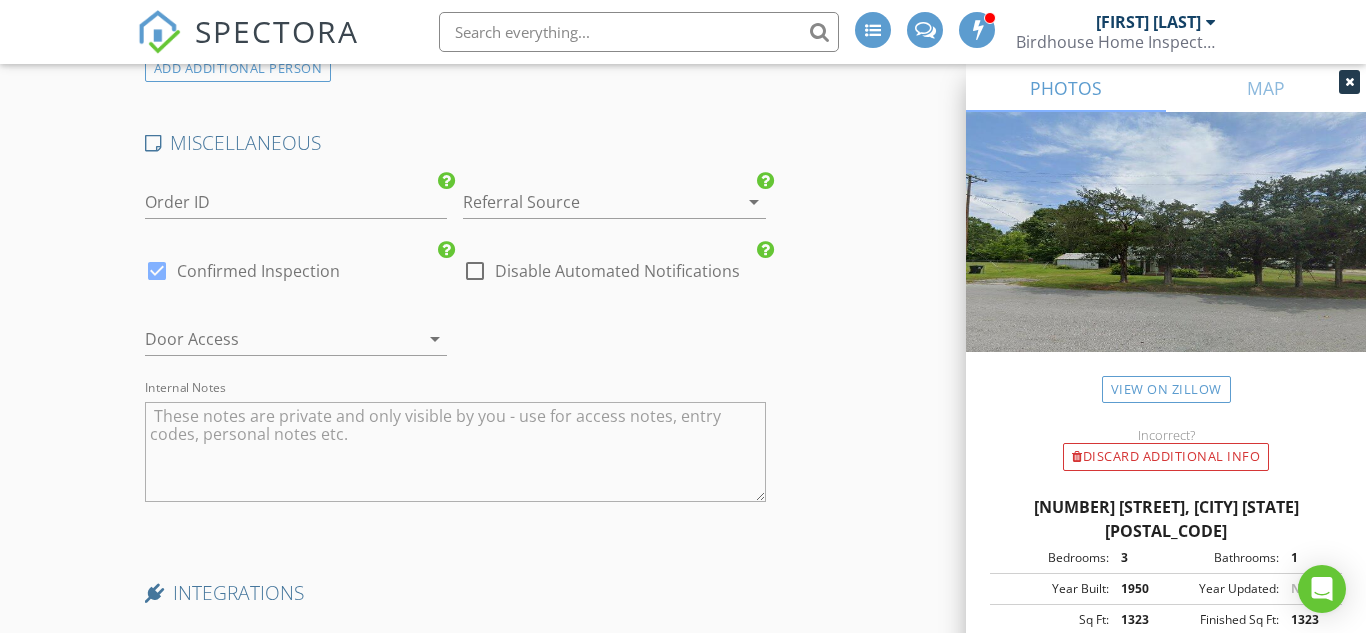 scroll, scrollTop: 3689, scrollLeft: 0, axis: vertical 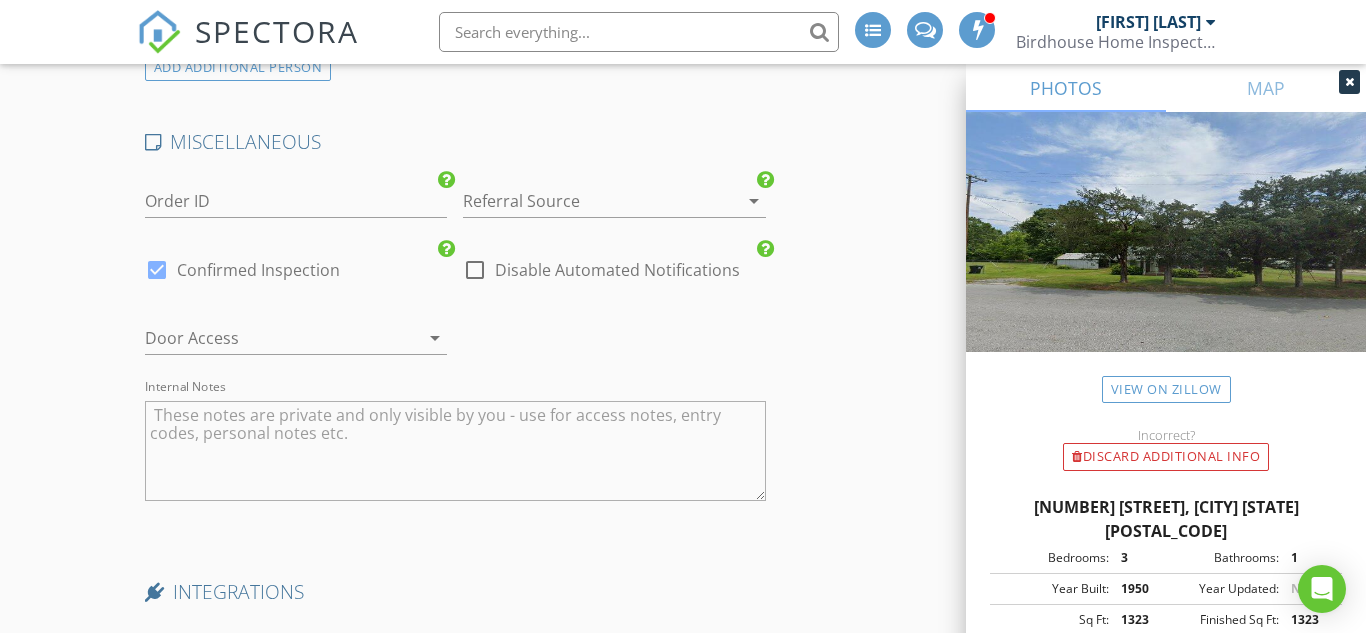 click at bounding box center (586, 201) 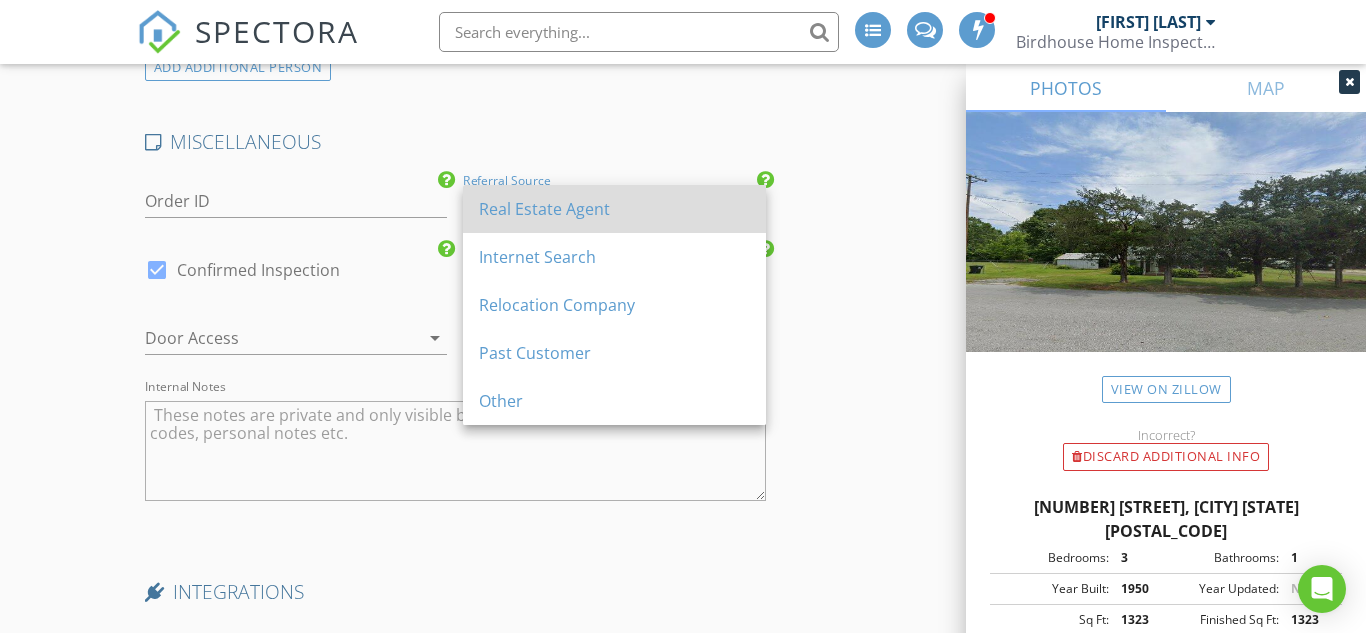 click on "Real Estate Agent" at bounding box center (614, 209) 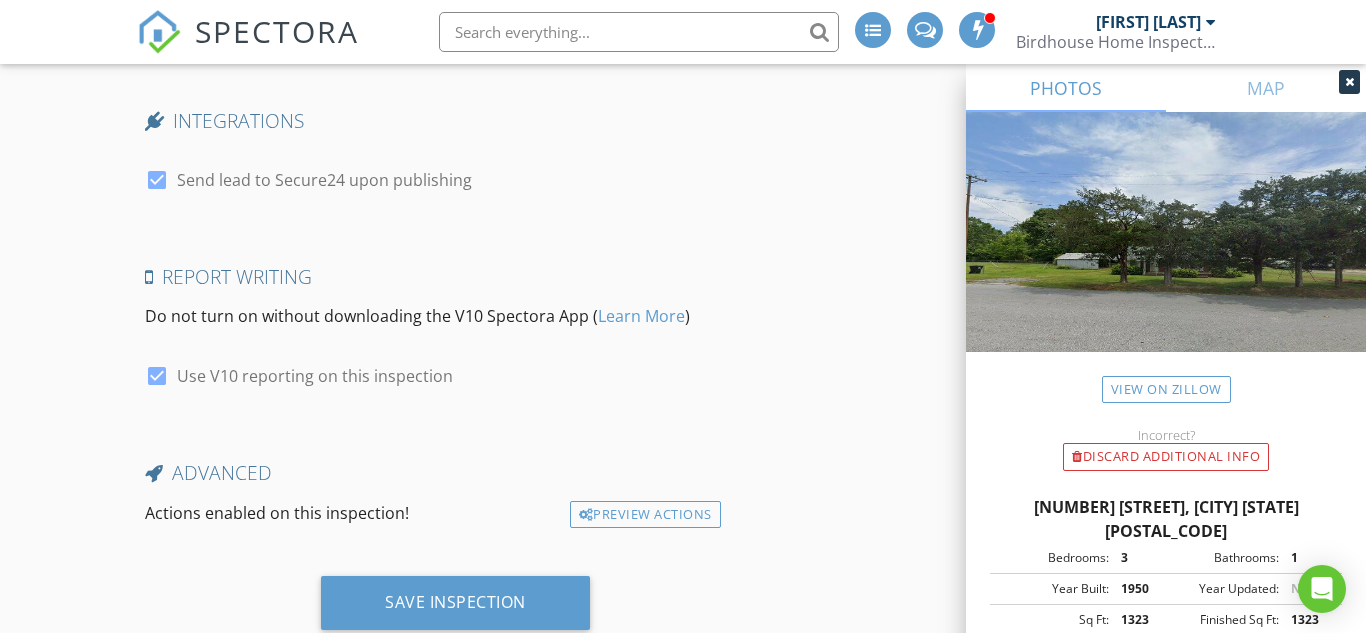 scroll, scrollTop: 4220, scrollLeft: 0, axis: vertical 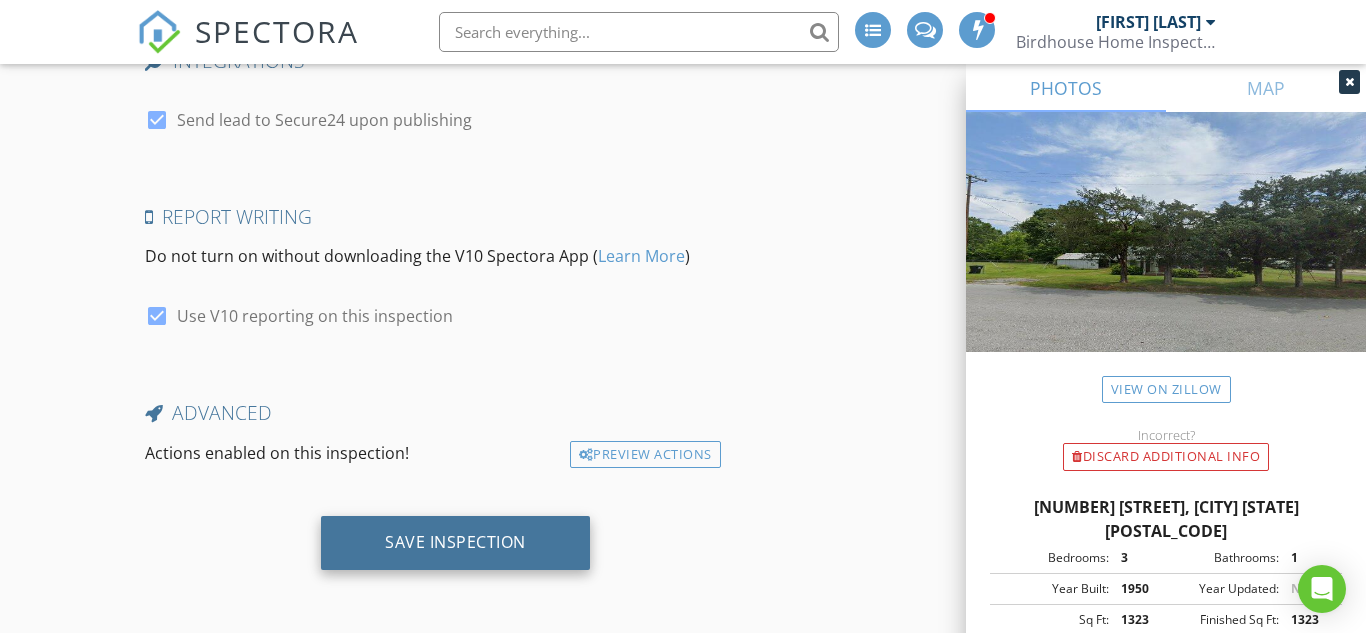 click on "Save Inspection" at bounding box center (455, 543) 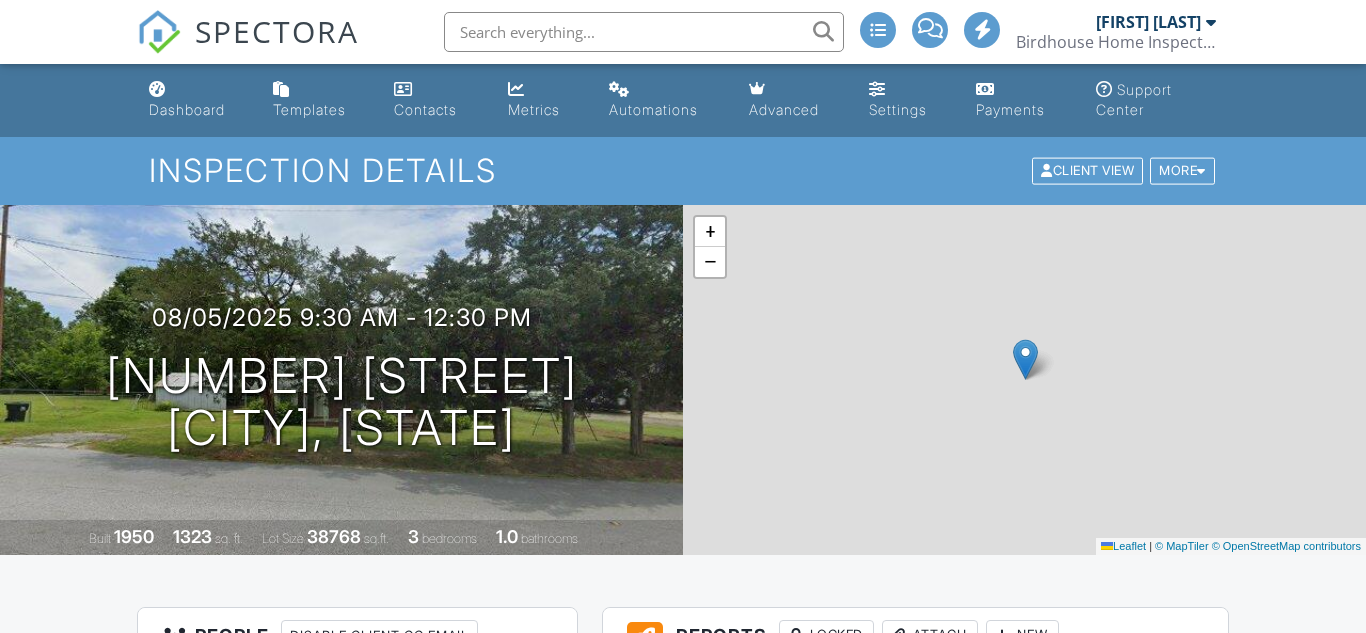 scroll, scrollTop: 0, scrollLeft: 0, axis: both 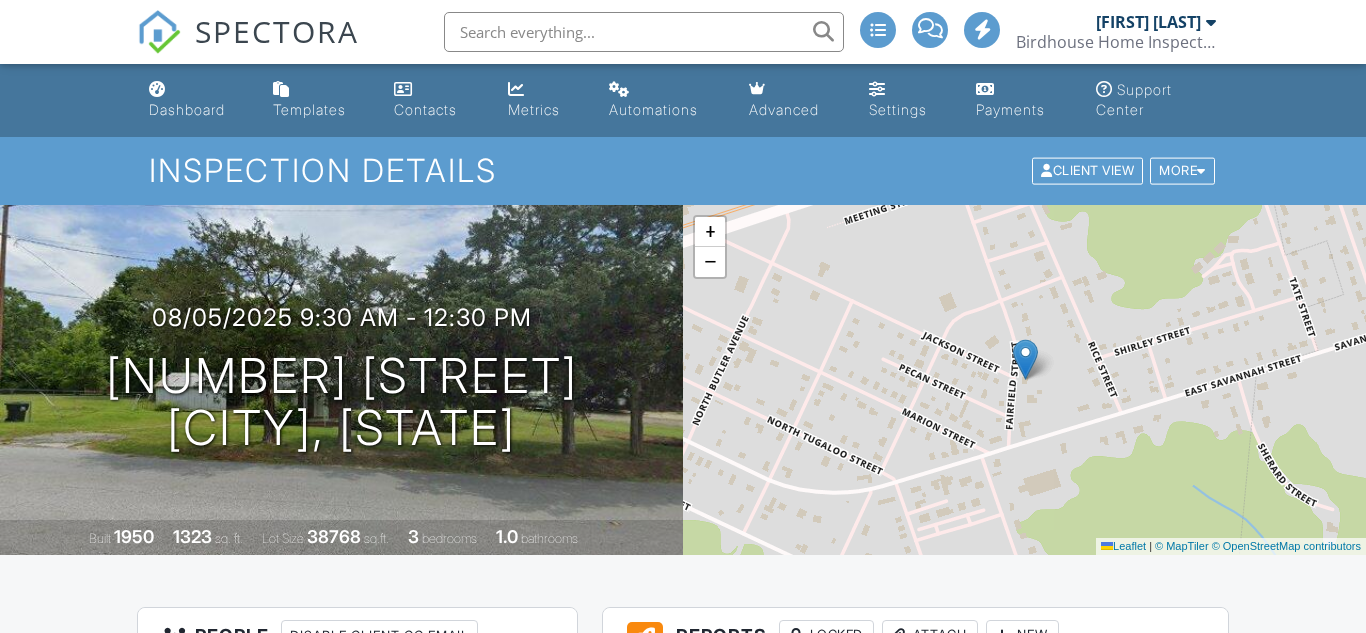 click on "SPECTORA" at bounding box center [277, 31] 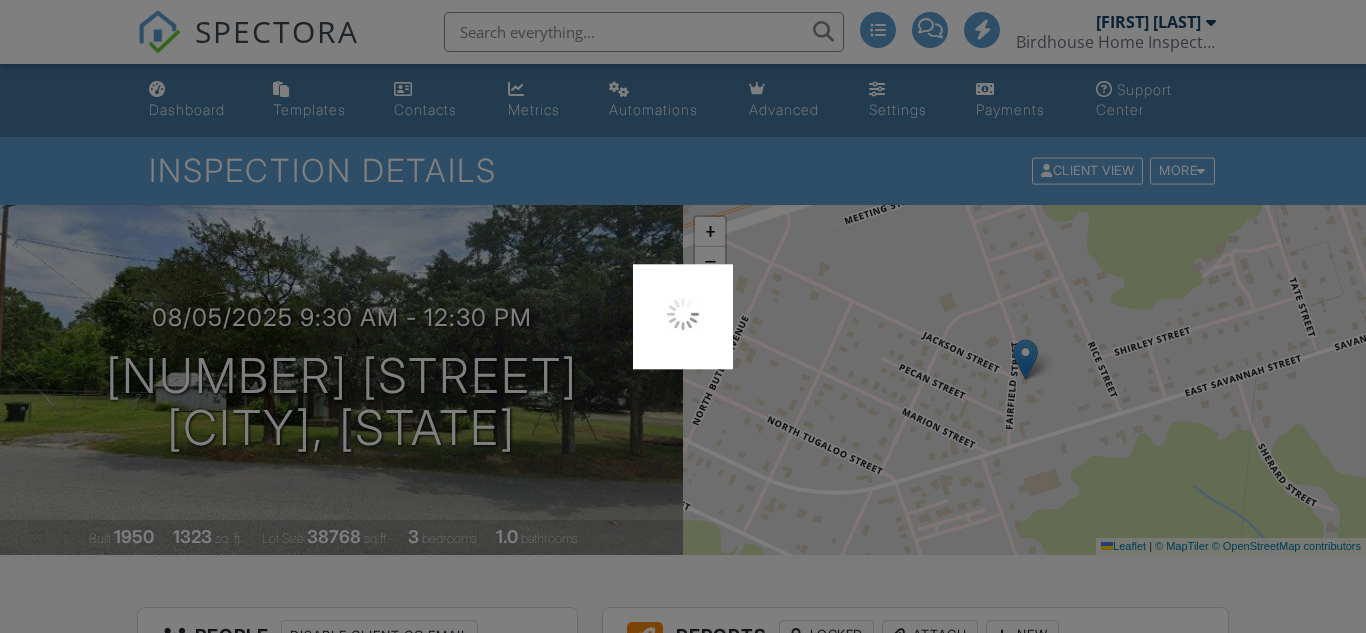 scroll, scrollTop: 0, scrollLeft: 0, axis: both 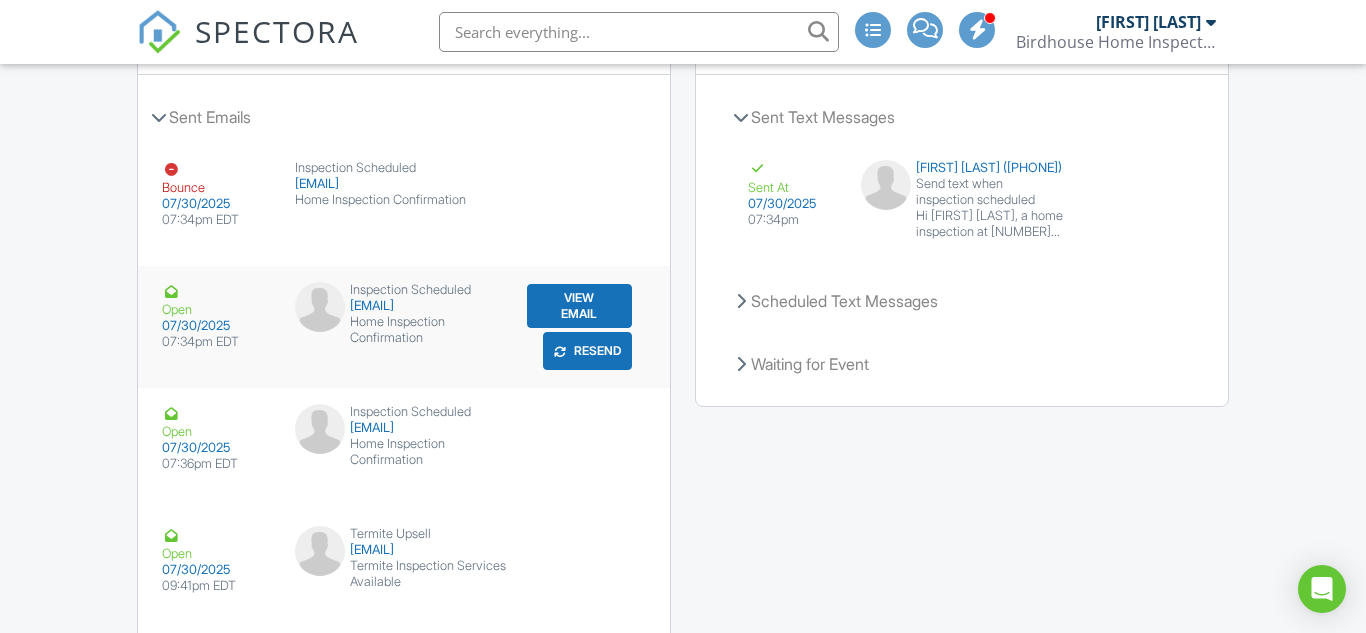 click on "Resend" at bounding box center [587, 351] 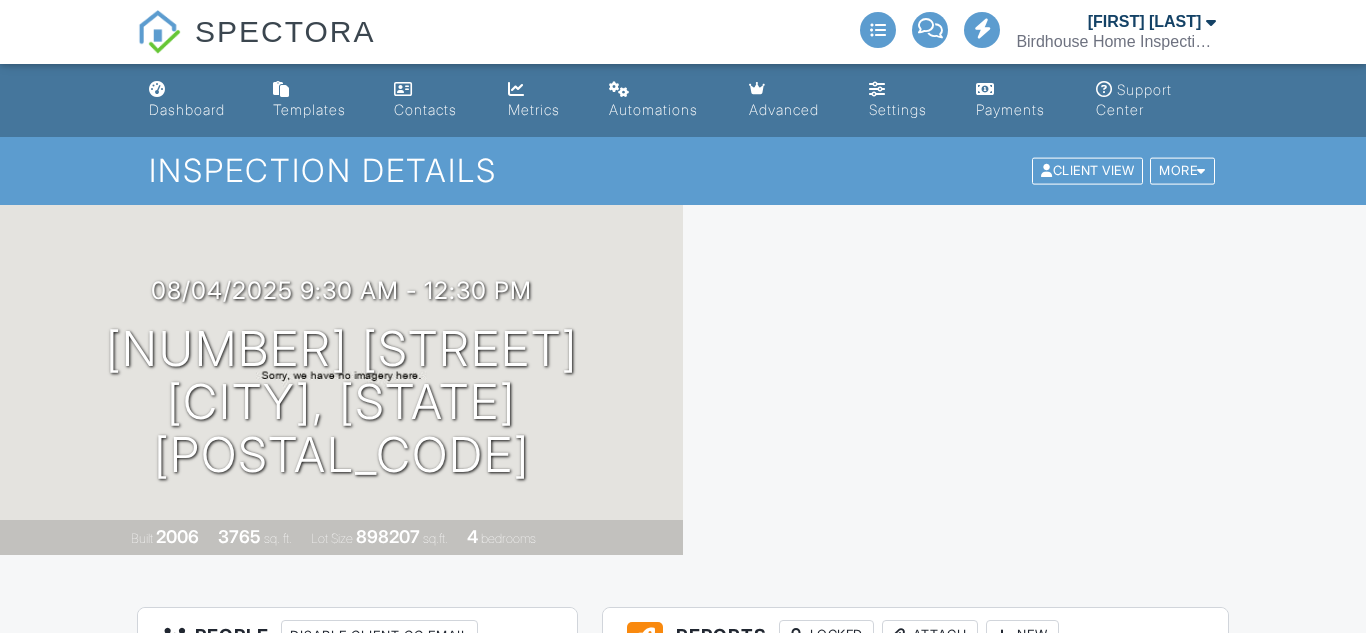 click on "SPECTORA" at bounding box center [285, 31] 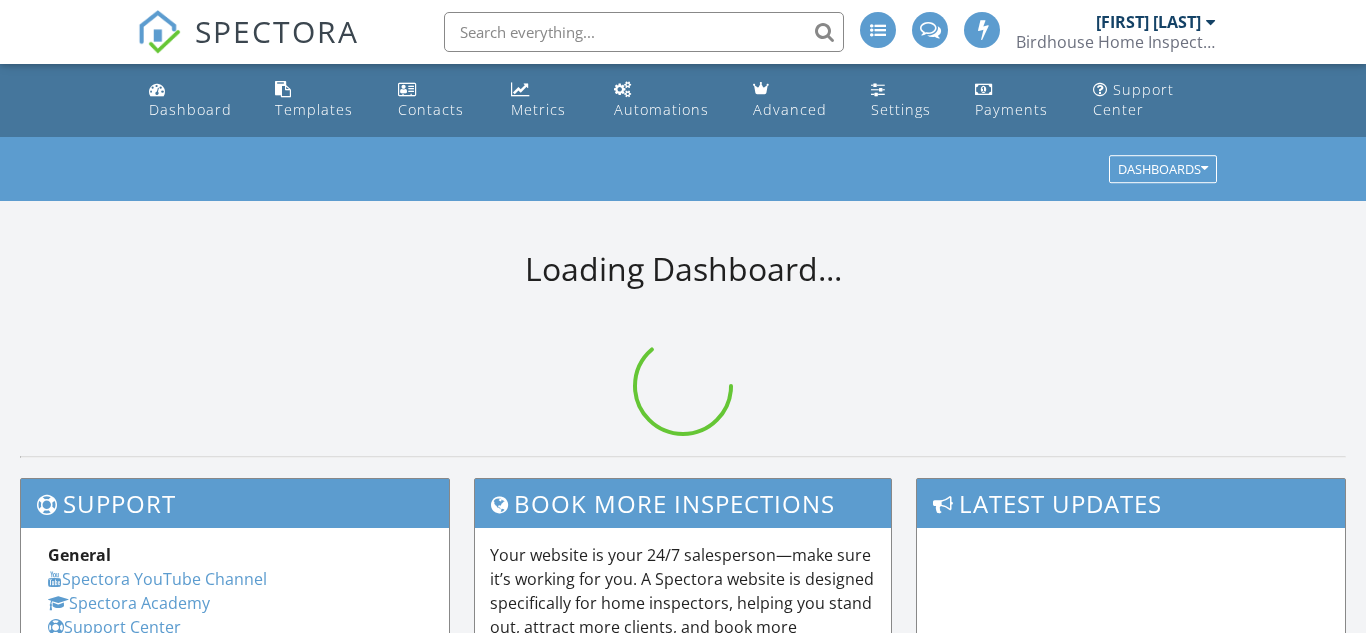 scroll, scrollTop: 0, scrollLeft: 0, axis: both 